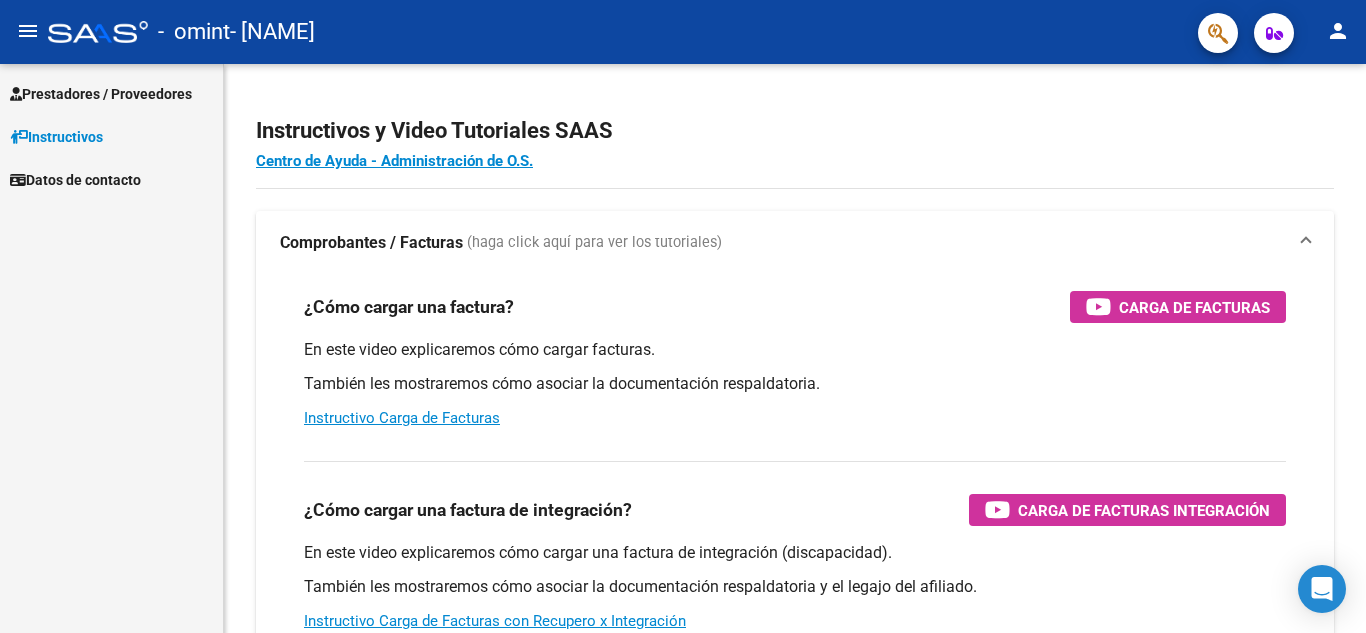 scroll, scrollTop: 0, scrollLeft: 0, axis: both 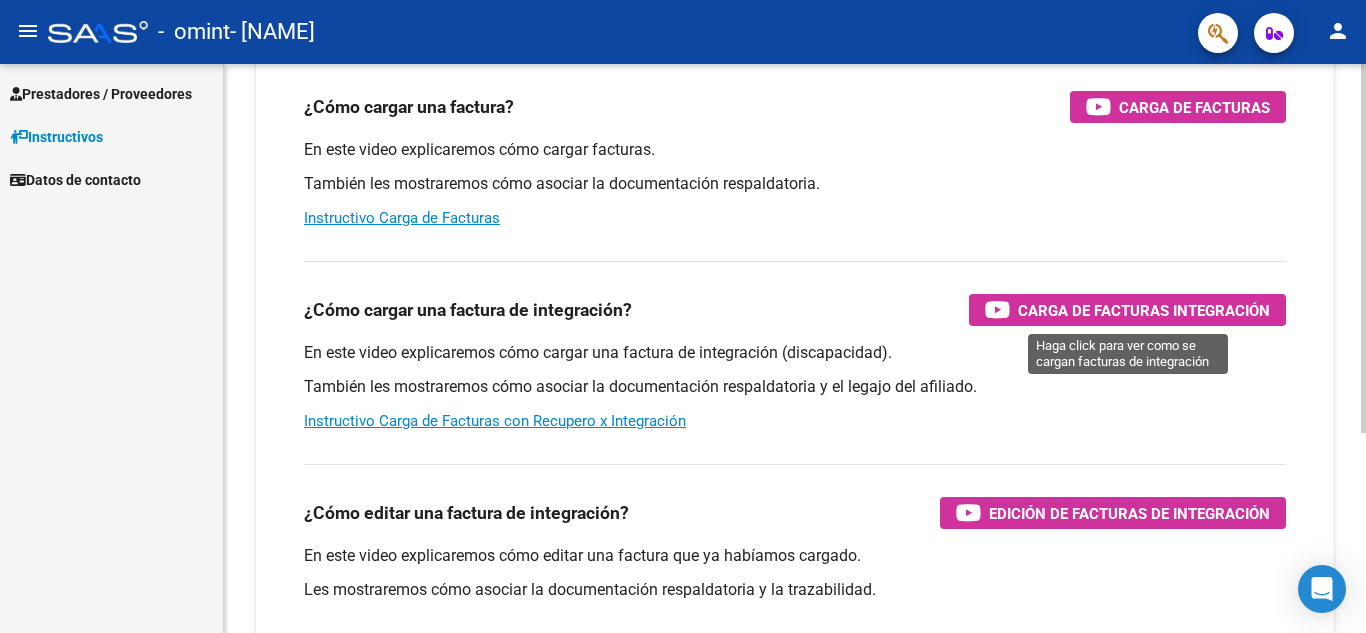 click on "Carga de Facturas Integración" at bounding box center (1144, 310) 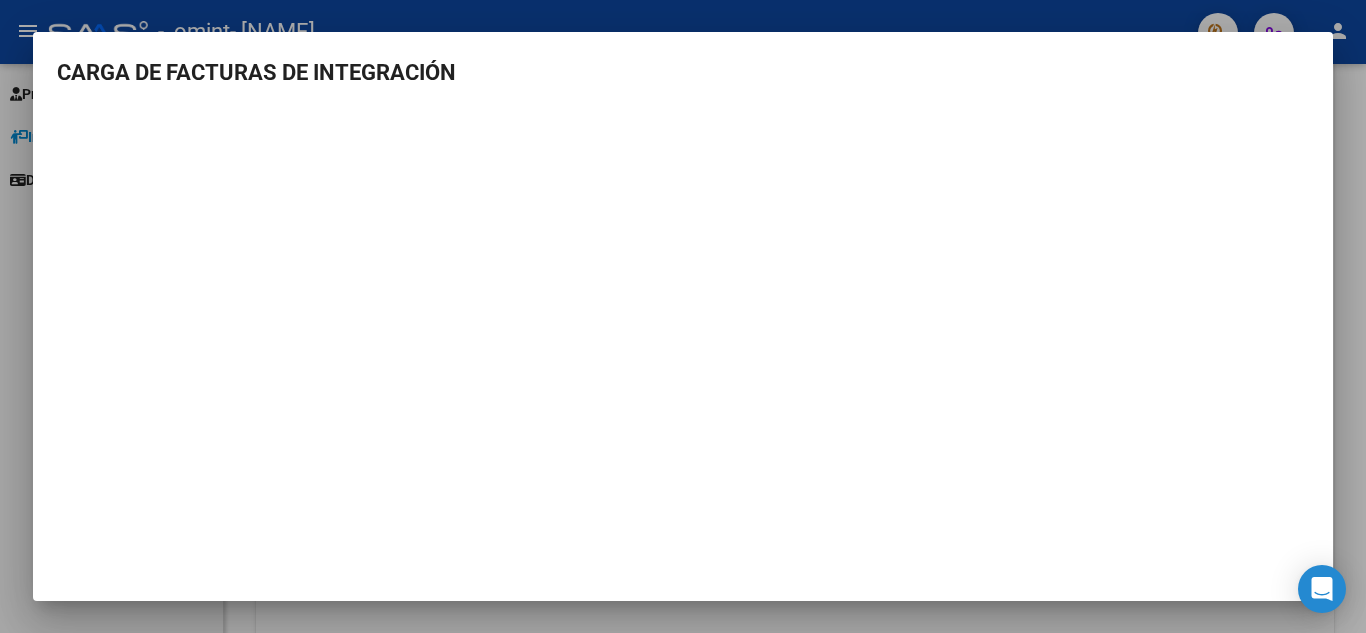 click at bounding box center (683, 316) 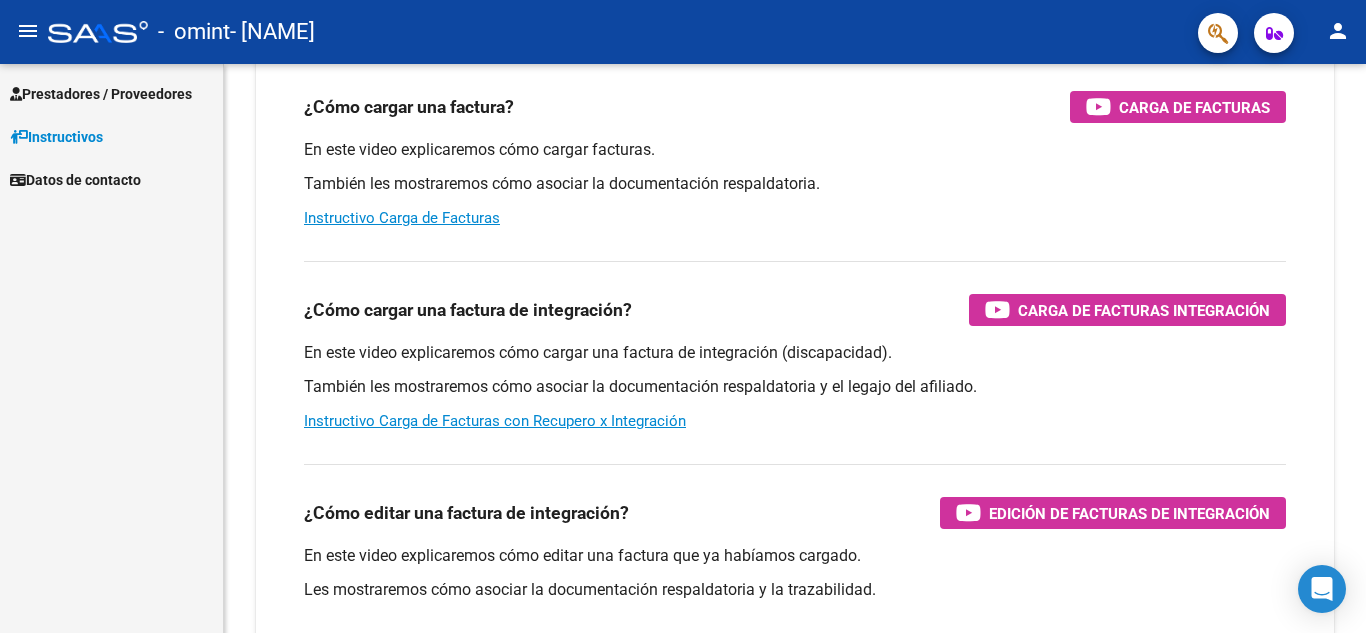 click on "Prestadores / Proveedores" at bounding box center [101, 94] 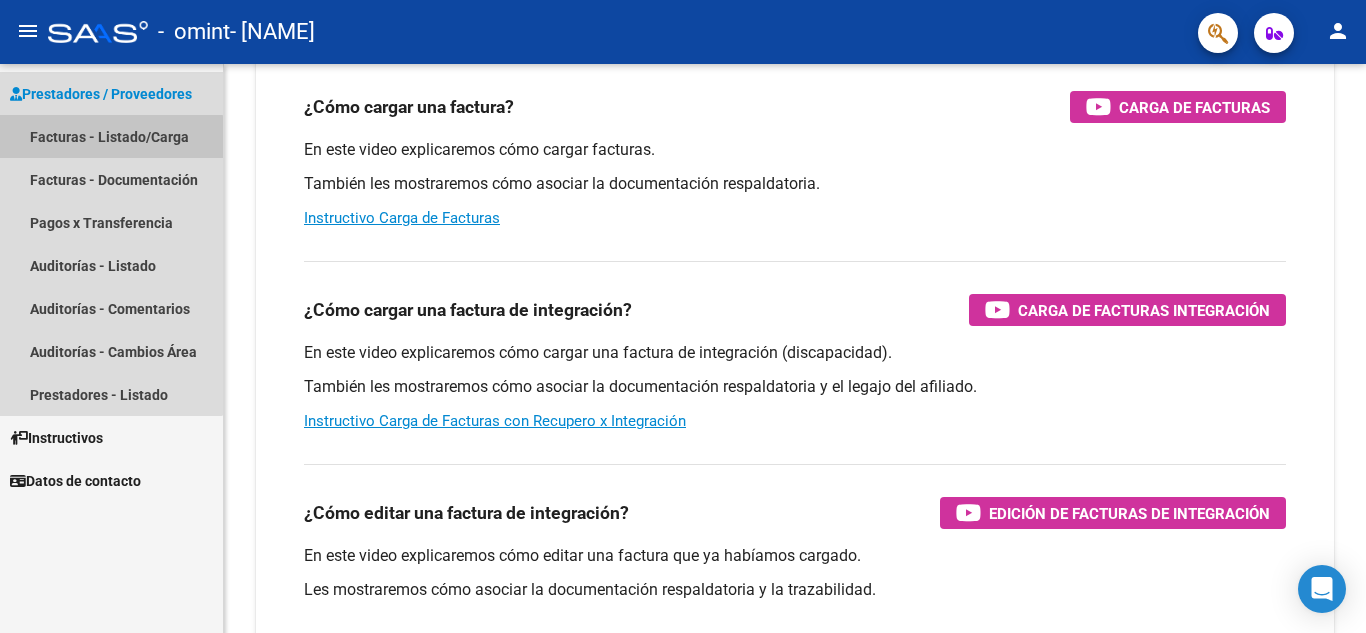 click on "Facturas - Listado/Carga" at bounding box center (111, 136) 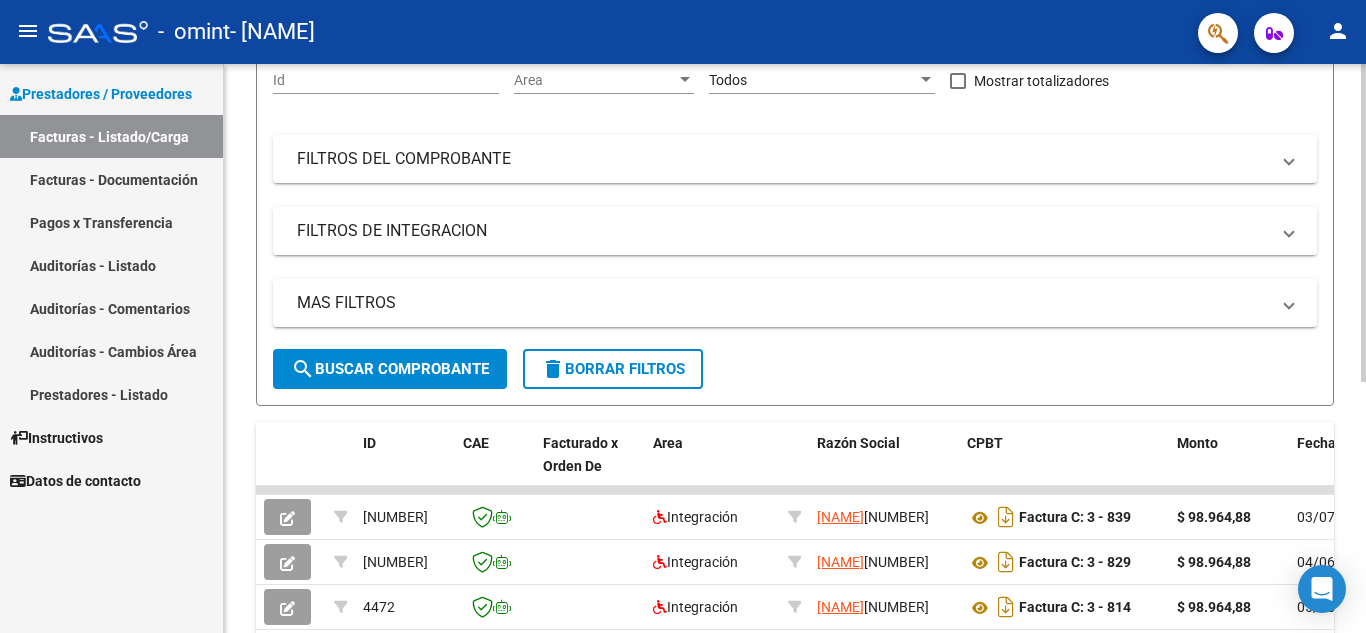 scroll, scrollTop: 0, scrollLeft: 0, axis: both 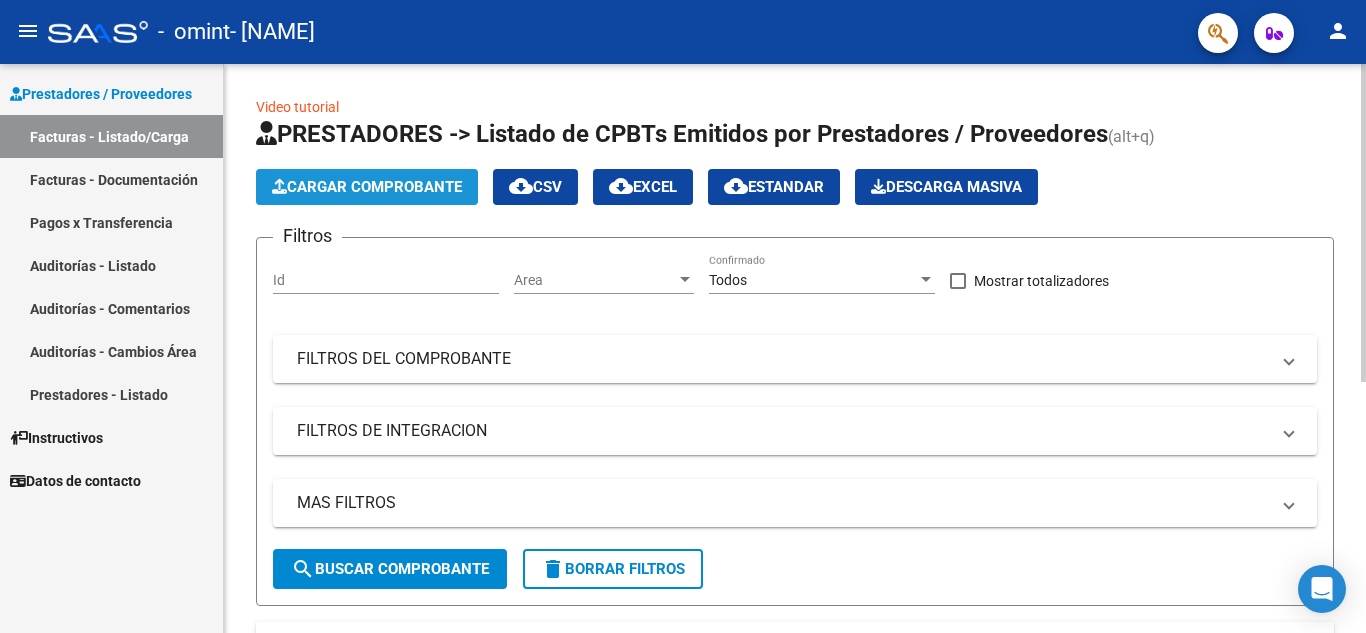 click on "Cargar Comprobante" 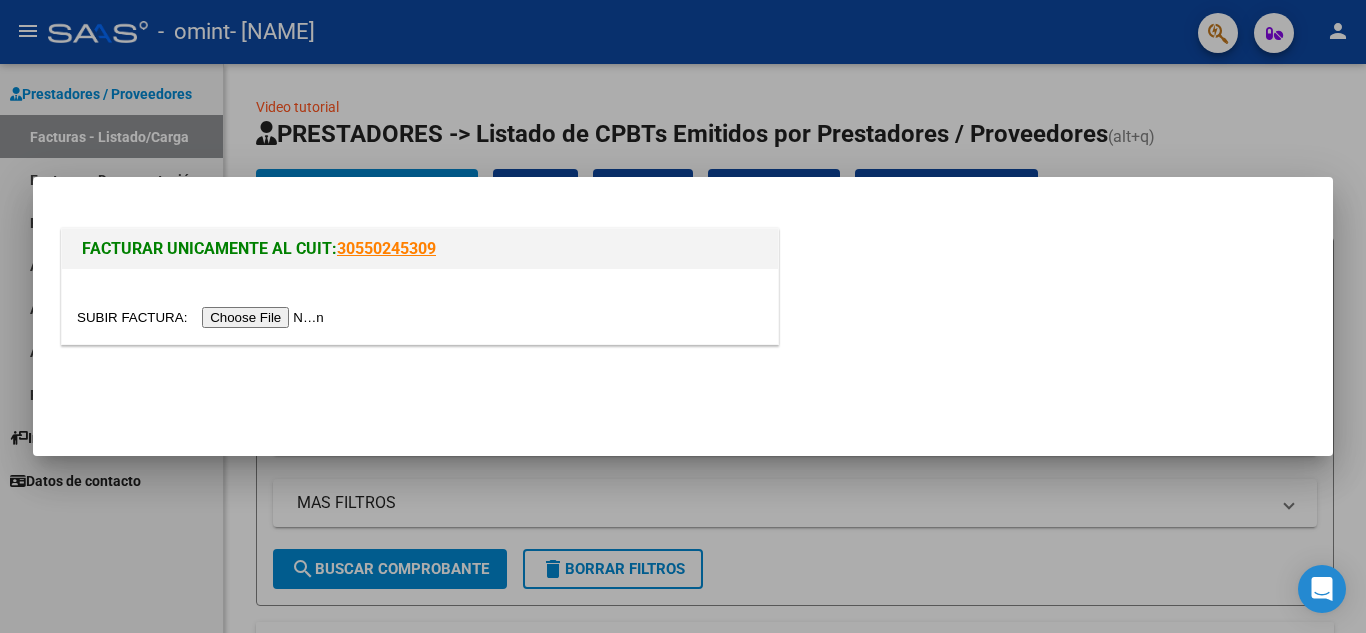 click at bounding box center [203, 317] 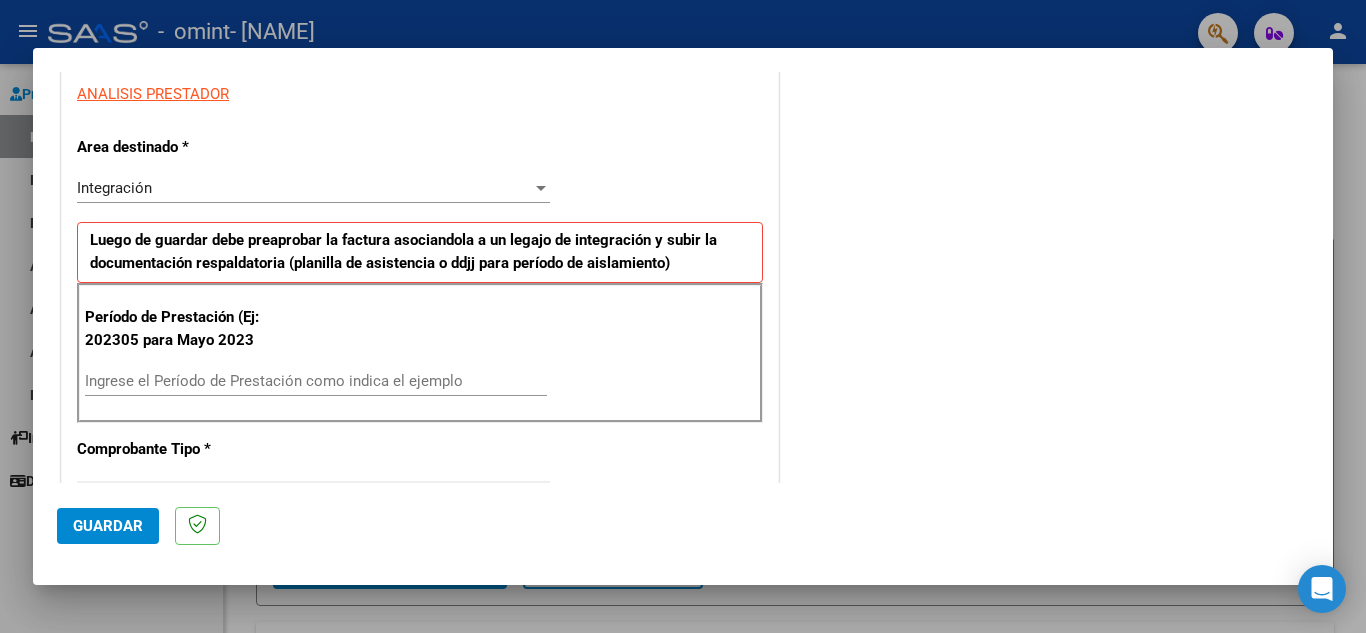 scroll, scrollTop: 400, scrollLeft: 0, axis: vertical 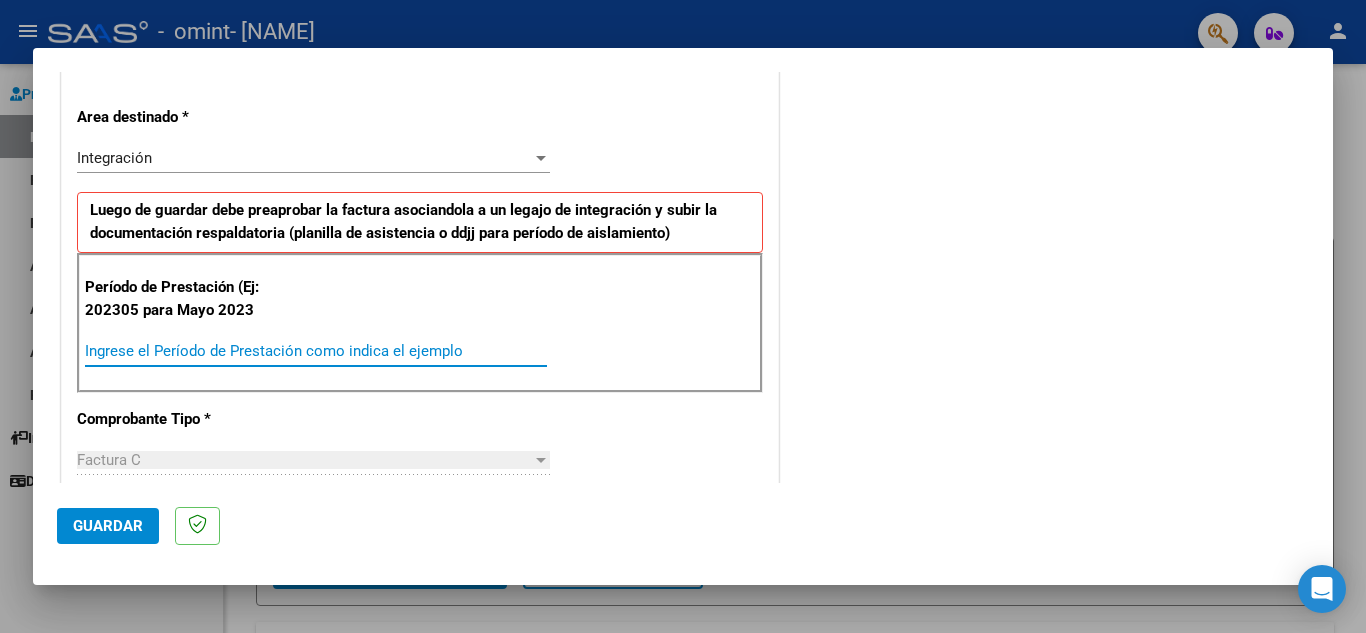 click on "Ingrese el Período de Prestación como indica el ejemplo" at bounding box center (316, 351) 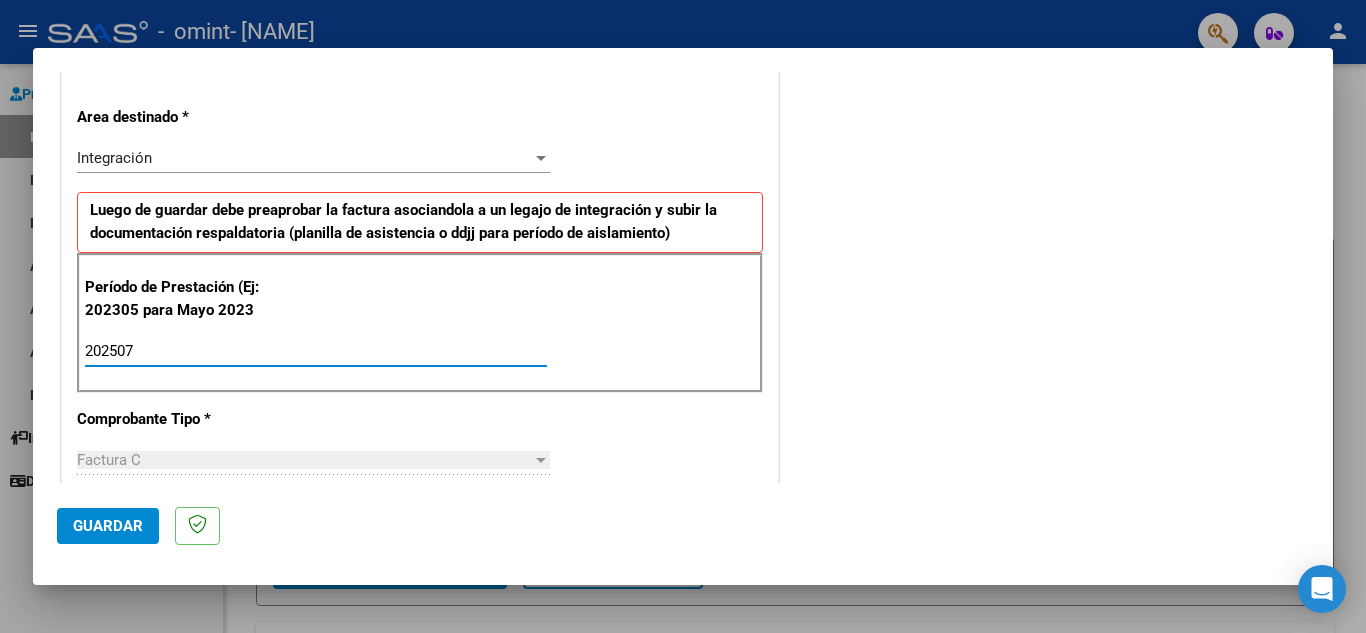 type on "202507" 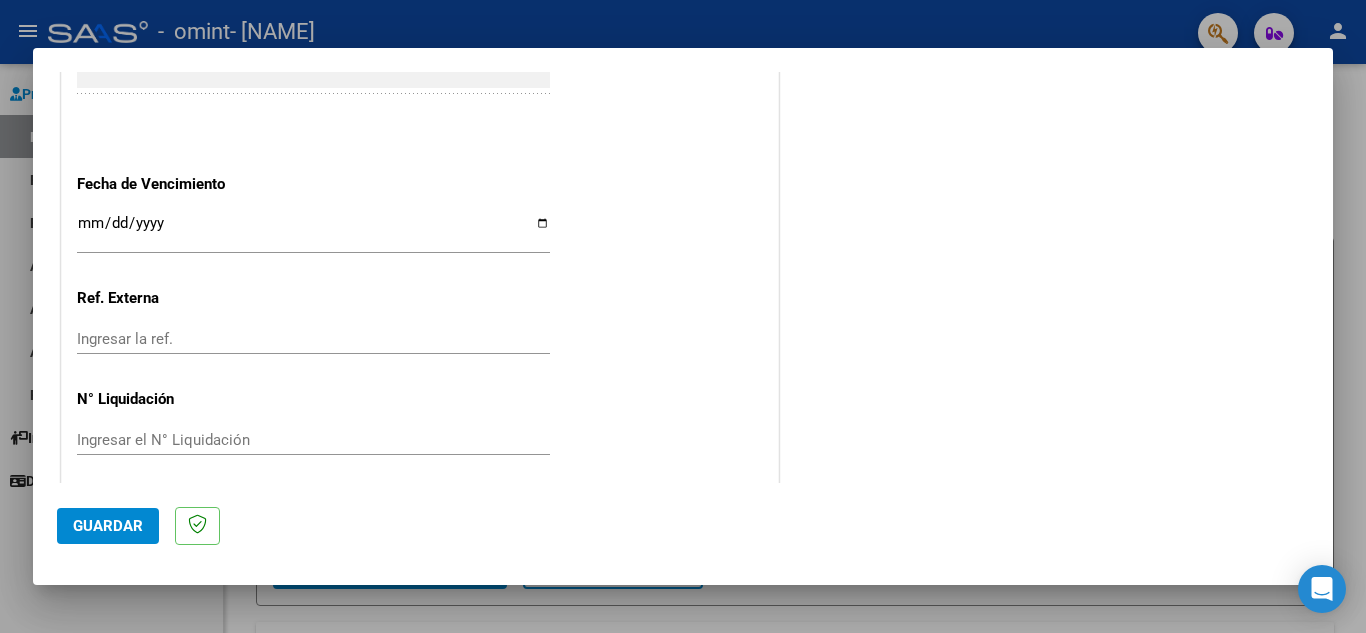 scroll, scrollTop: 1311, scrollLeft: 0, axis: vertical 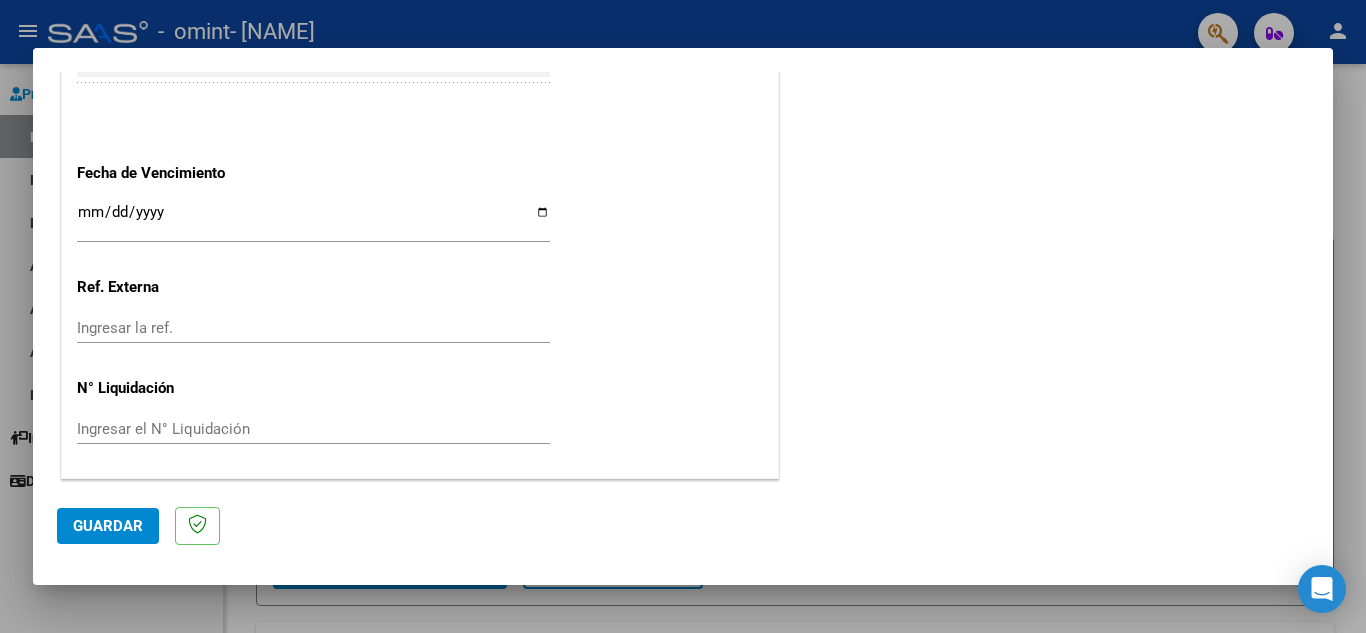 click on "Guardar" 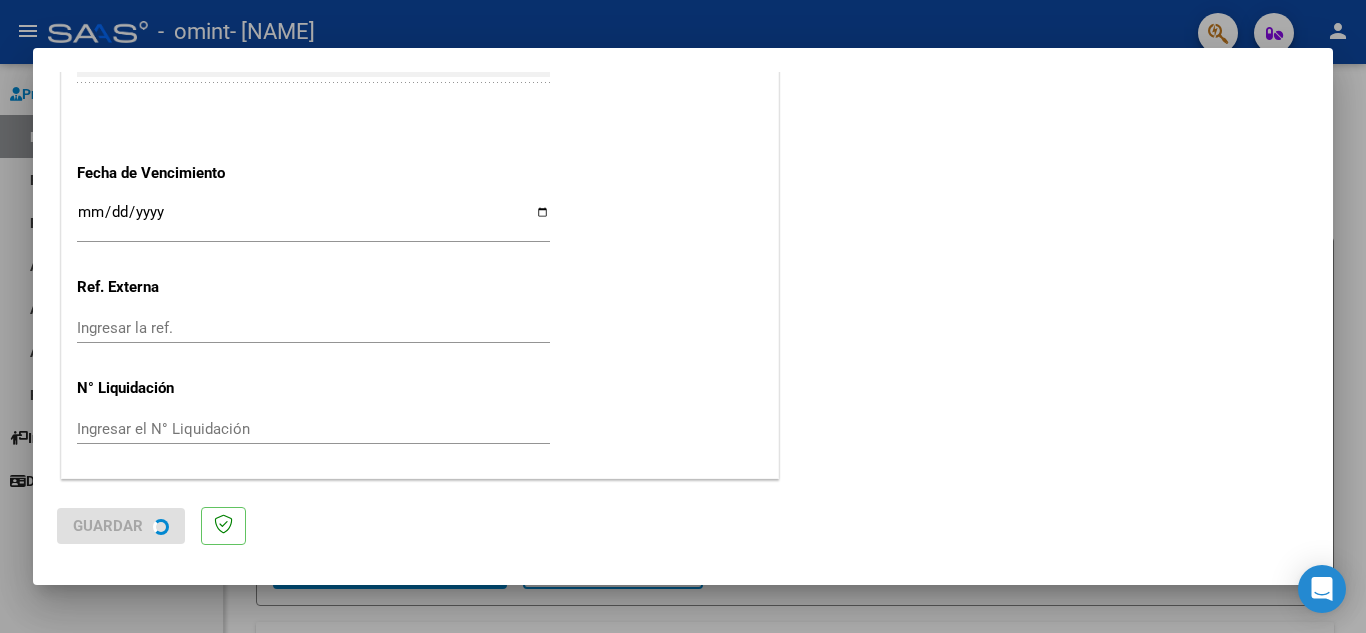 scroll, scrollTop: 0, scrollLeft: 0, axis: both 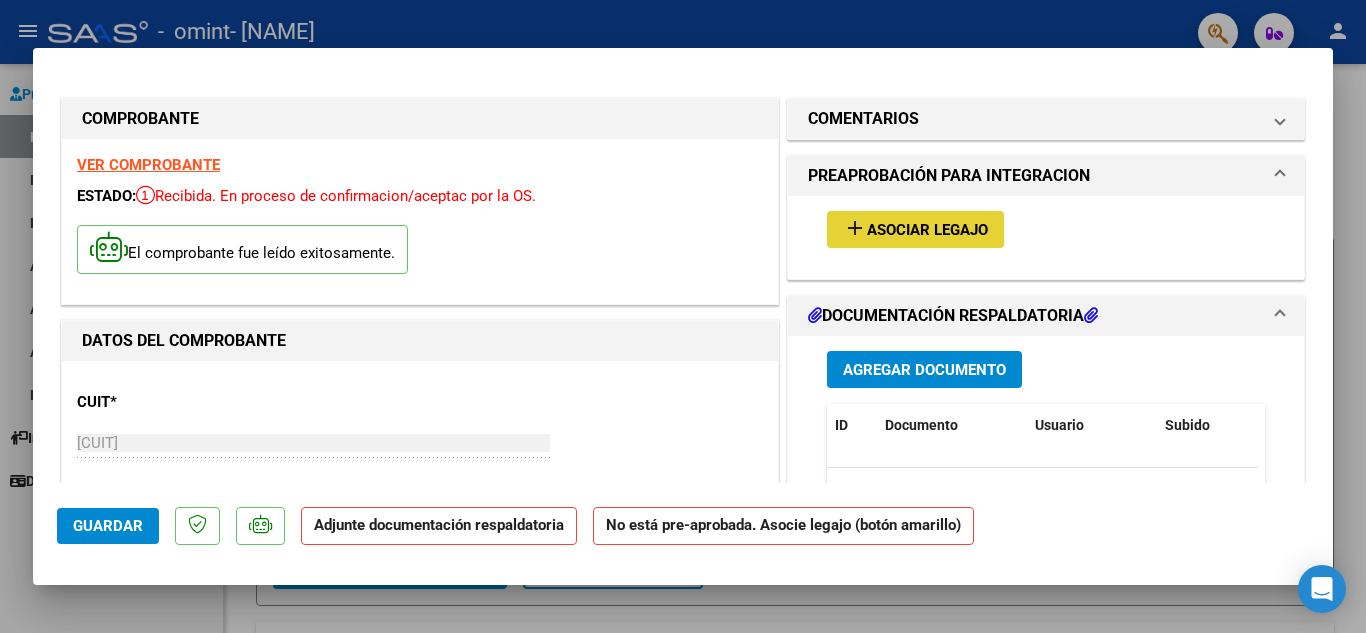 click on "Asociar Legajo" at bounding box center (927, 230) 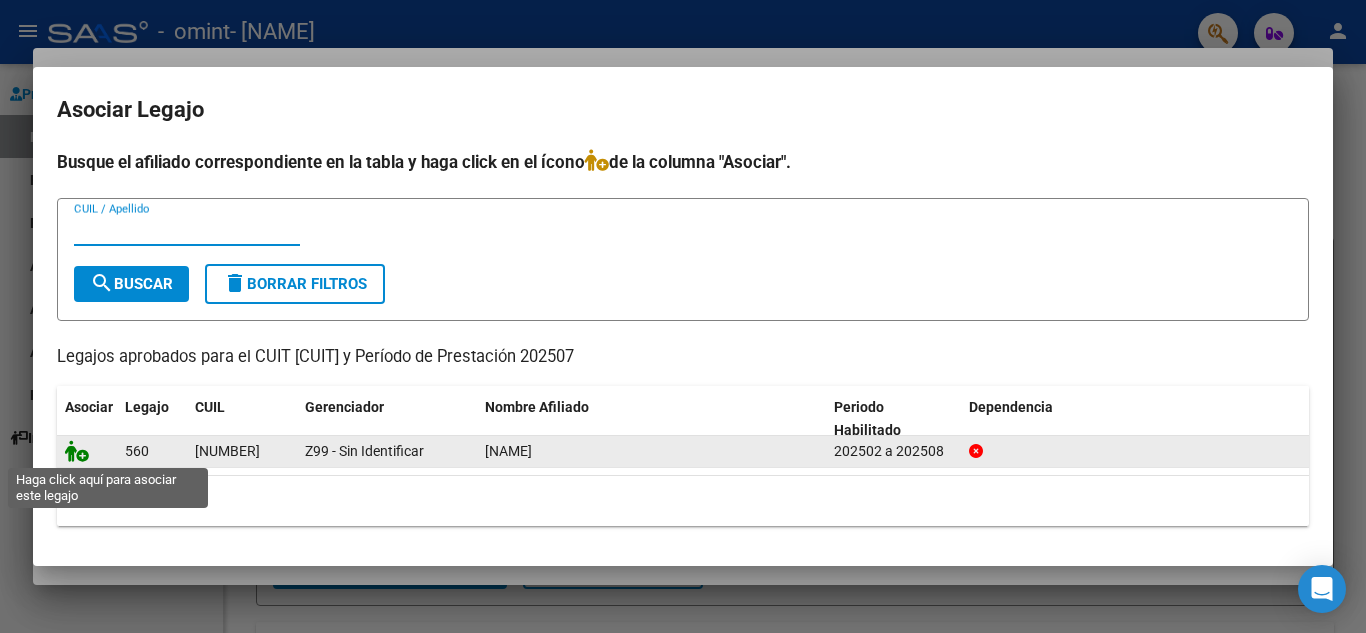 click 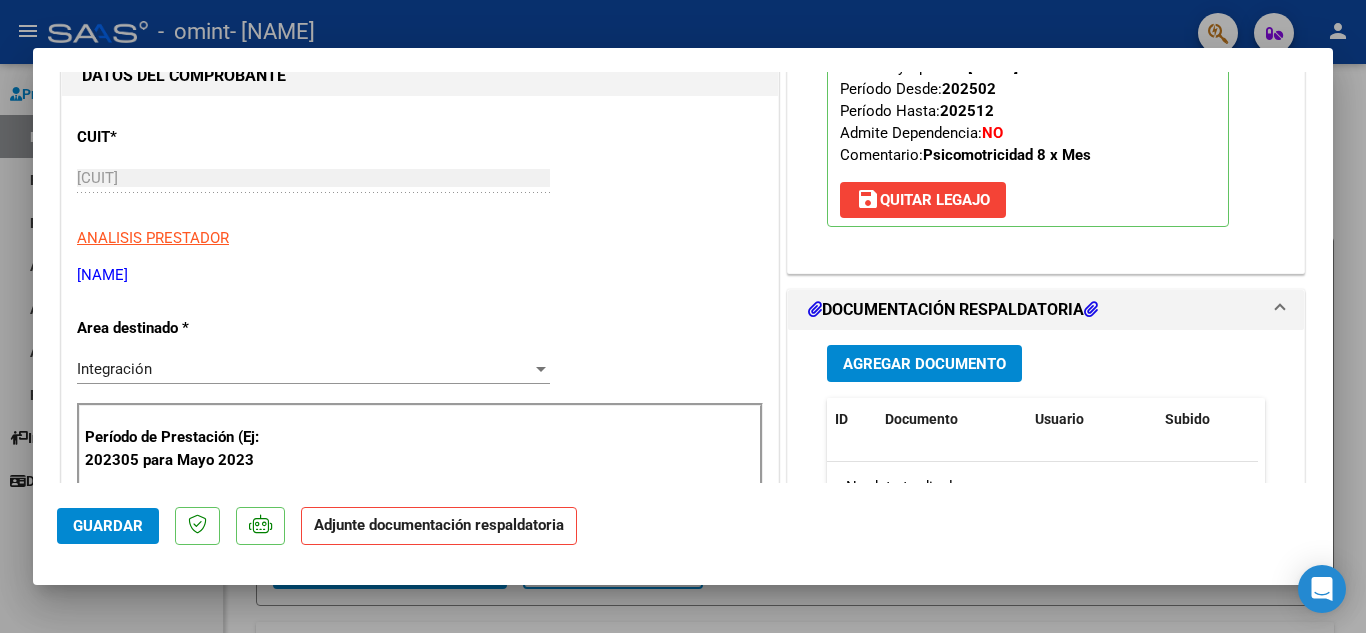 scroll, scrollTop: 300, scrollLeft: 0, axis: vertical 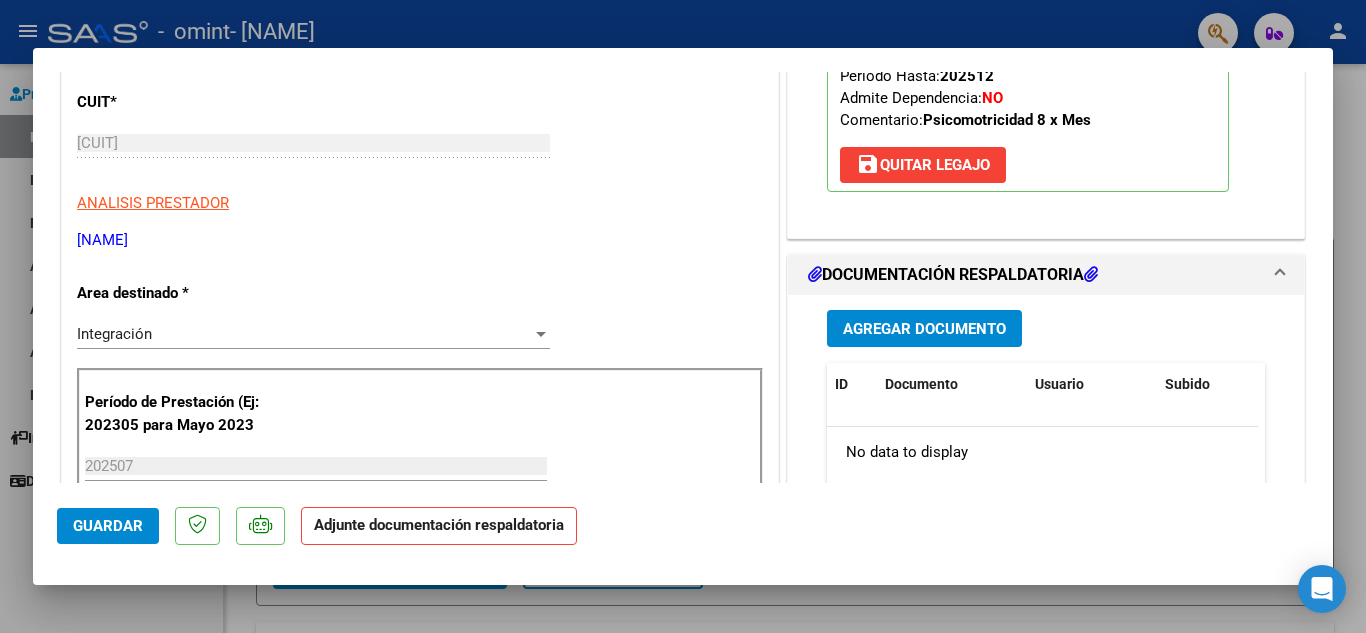 click on "Agregar Documento" at bounding box center (924, 329) 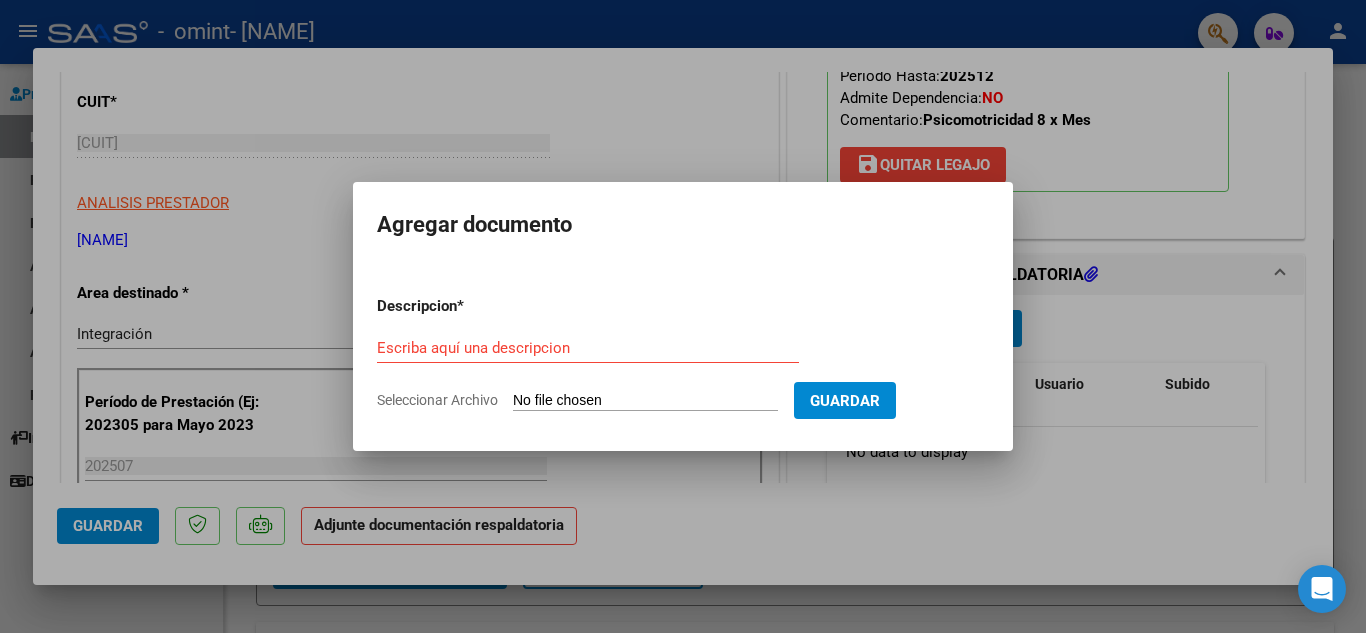 click on "Seleccionar Archivo" at bounding box center [645, 401] 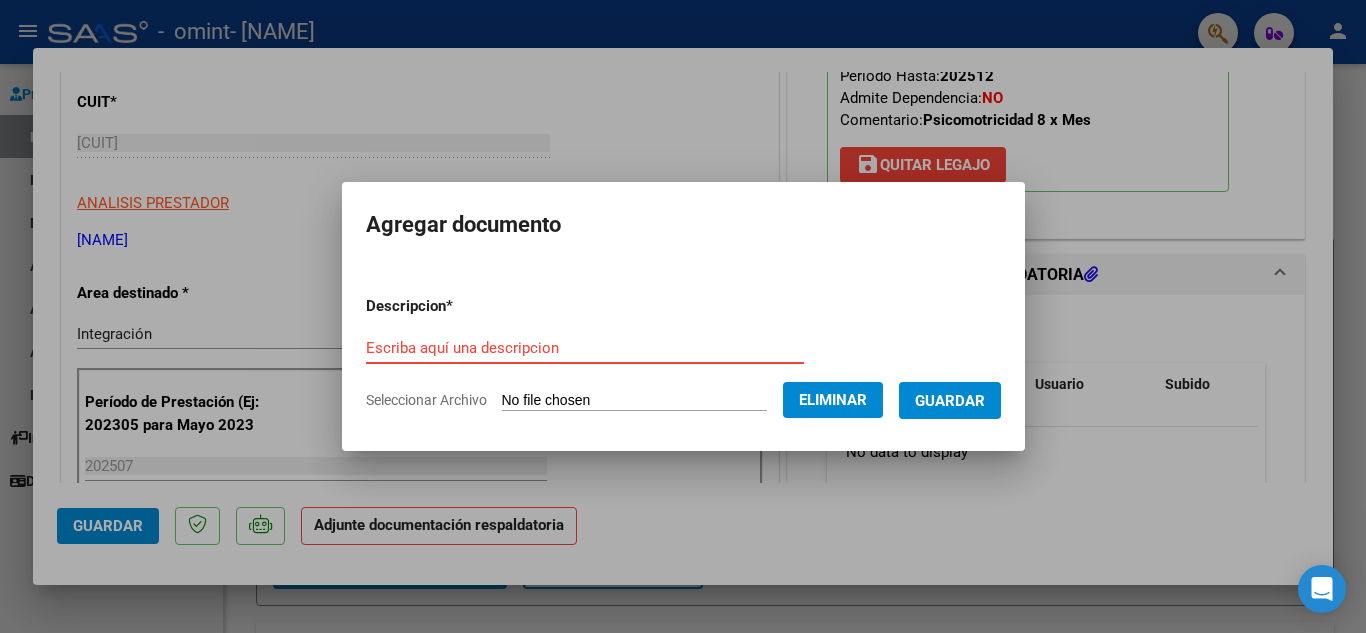 click on "Escriba aquí una descripcion" at bounding box center (585, 348) 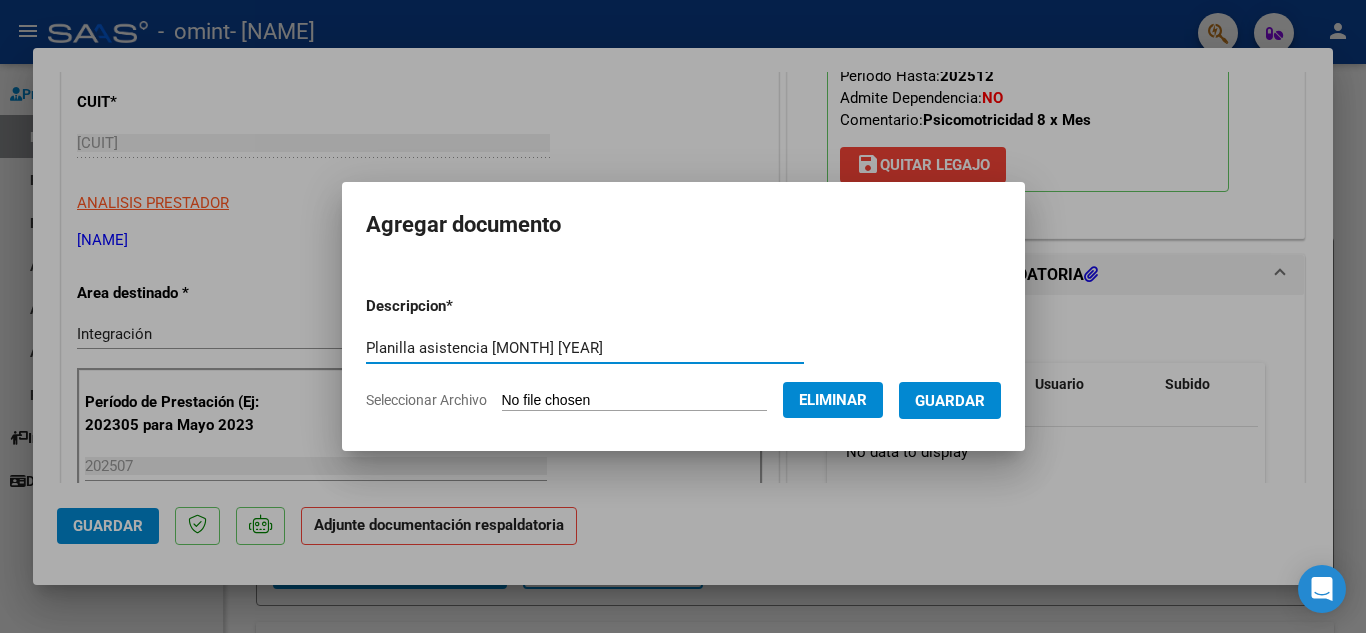 type on "Planilla asistencia [MONTH] [YEAR]" 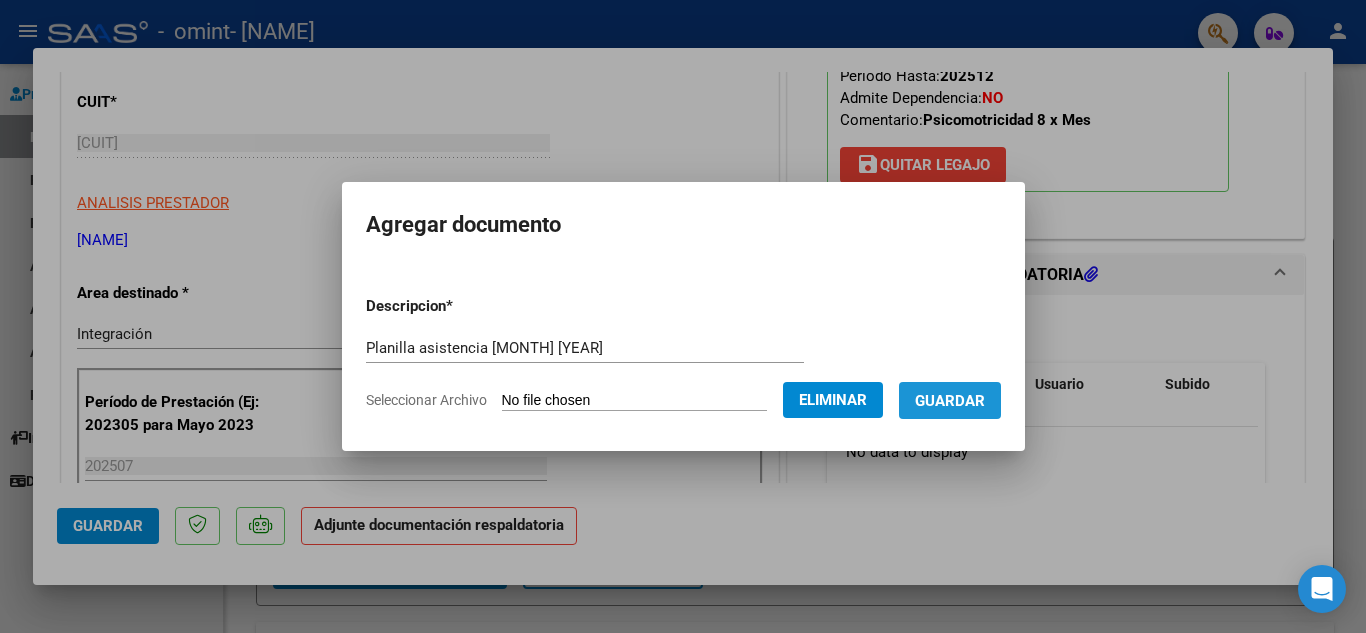 click on "Guardar" at bounding box center (950, 401) 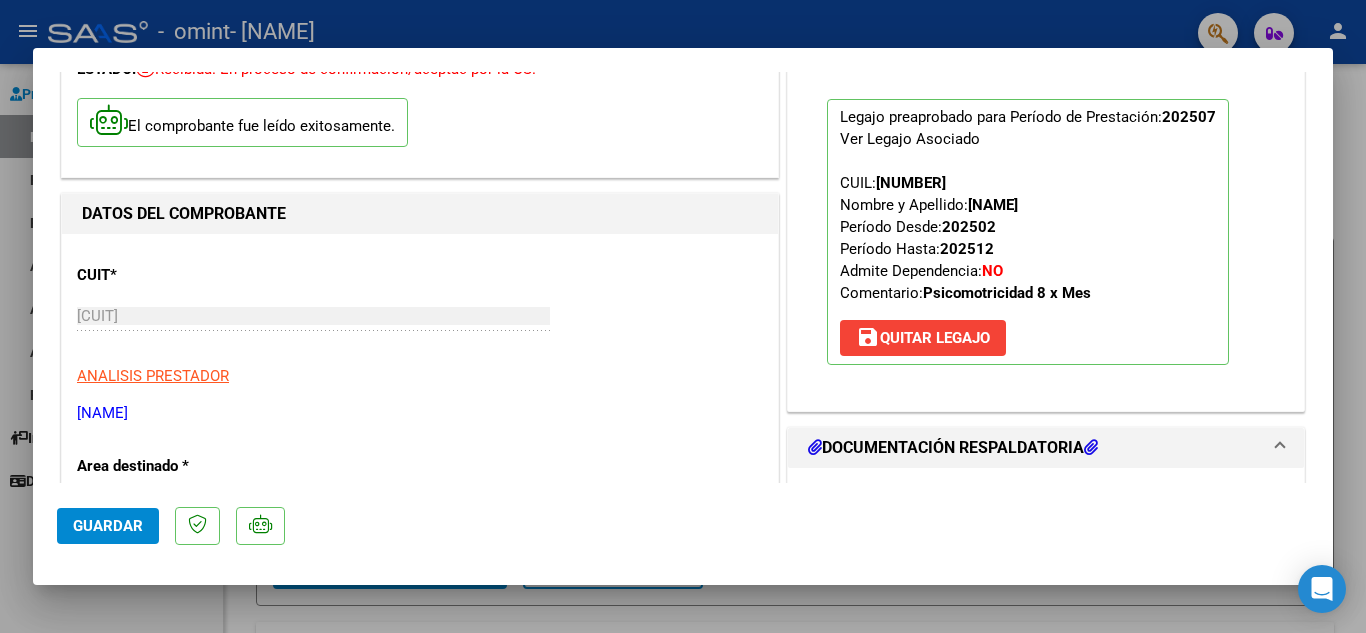 scroll, scrollTop: 300, scrollLeft: 0, axis: vertical 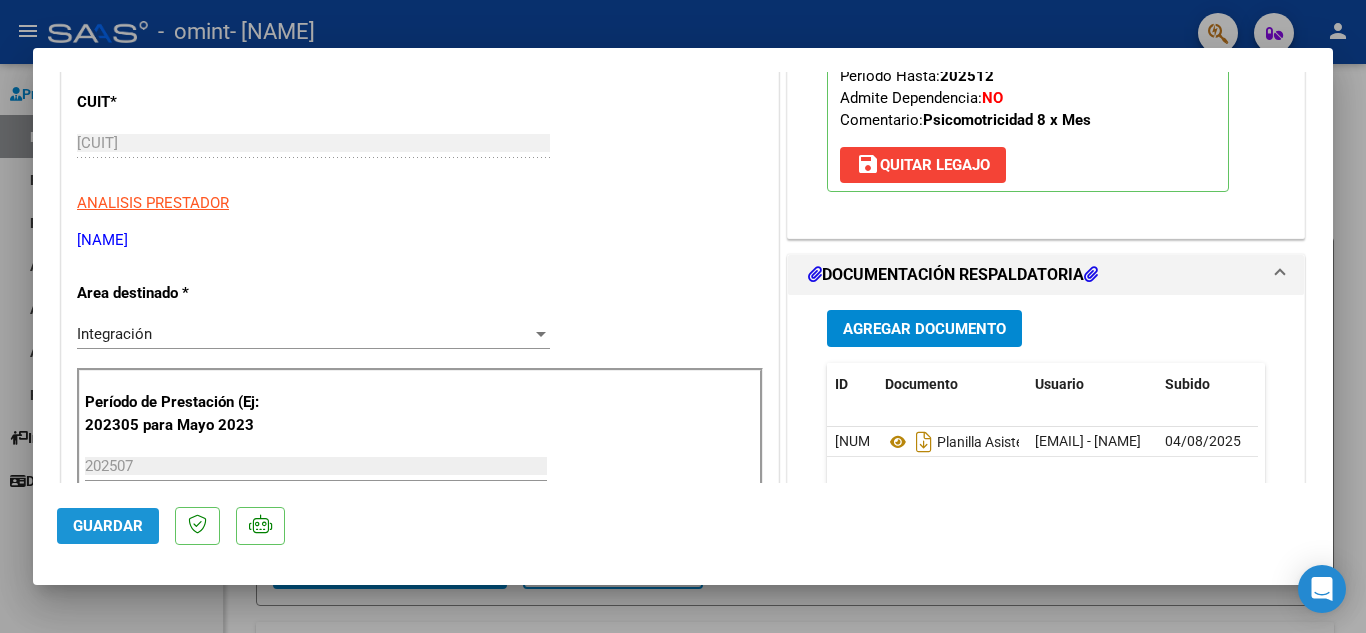 click on "Guardar" 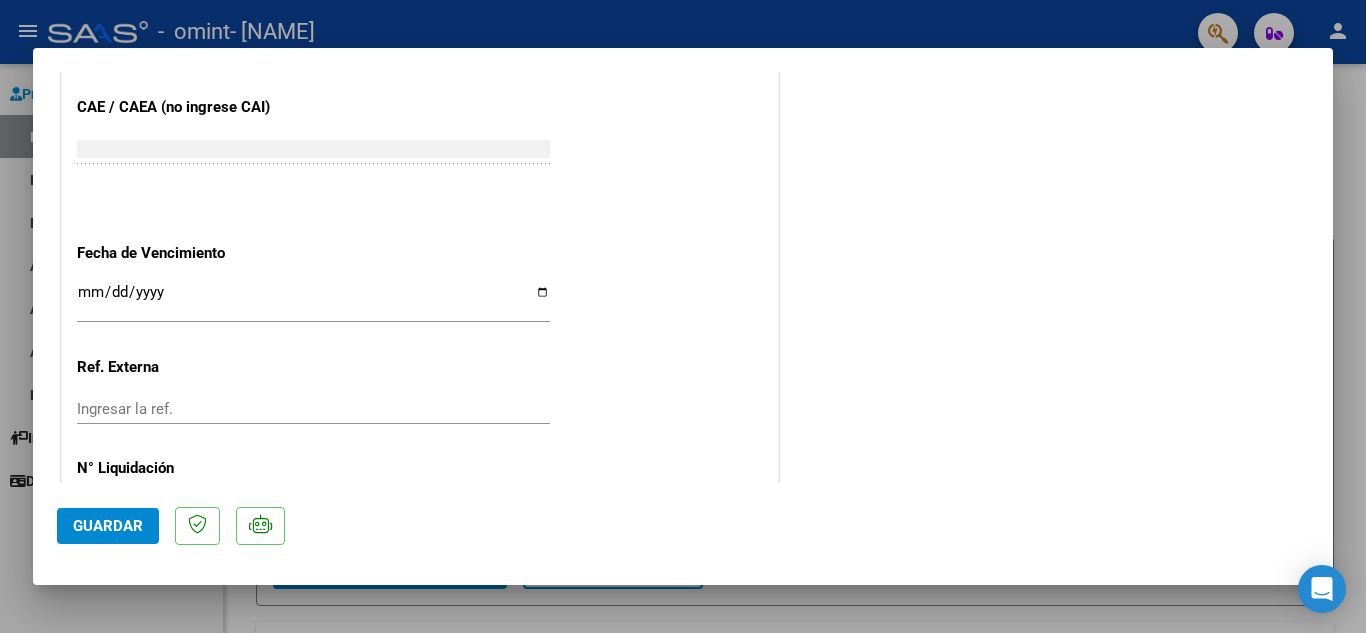 scroll, scrollTop: 1379, scrollLeft: 0, axis: vertical 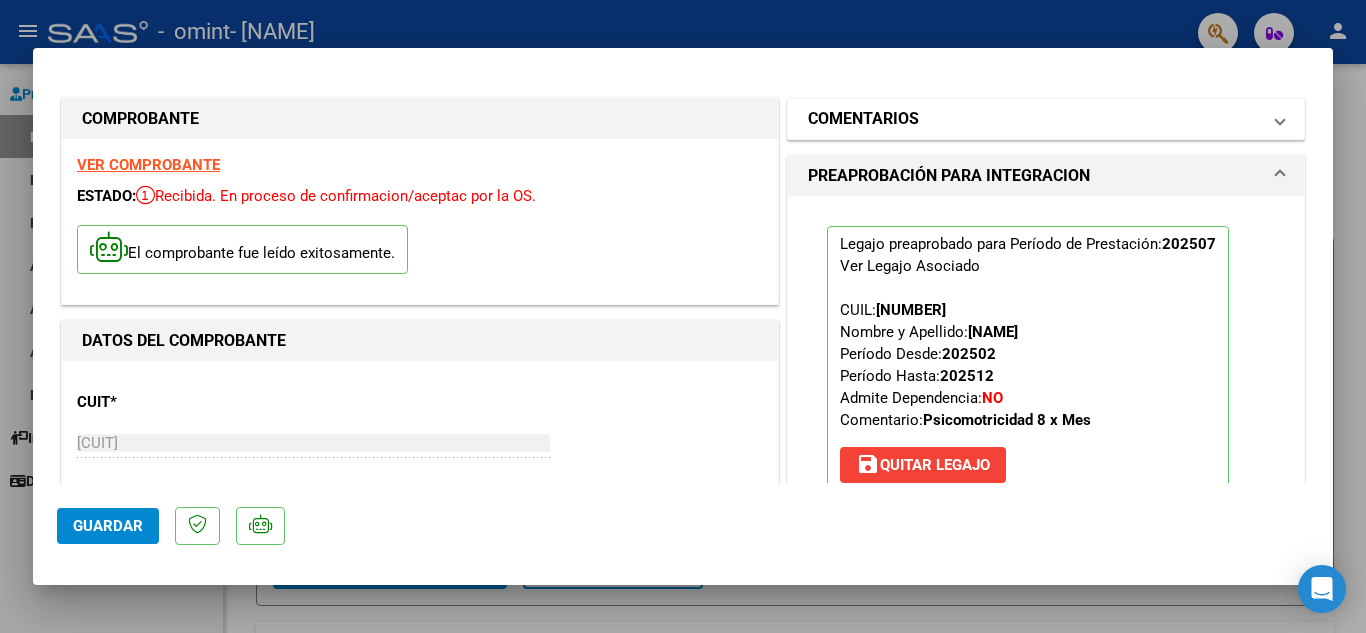 click at bounding box center [1280, 119] 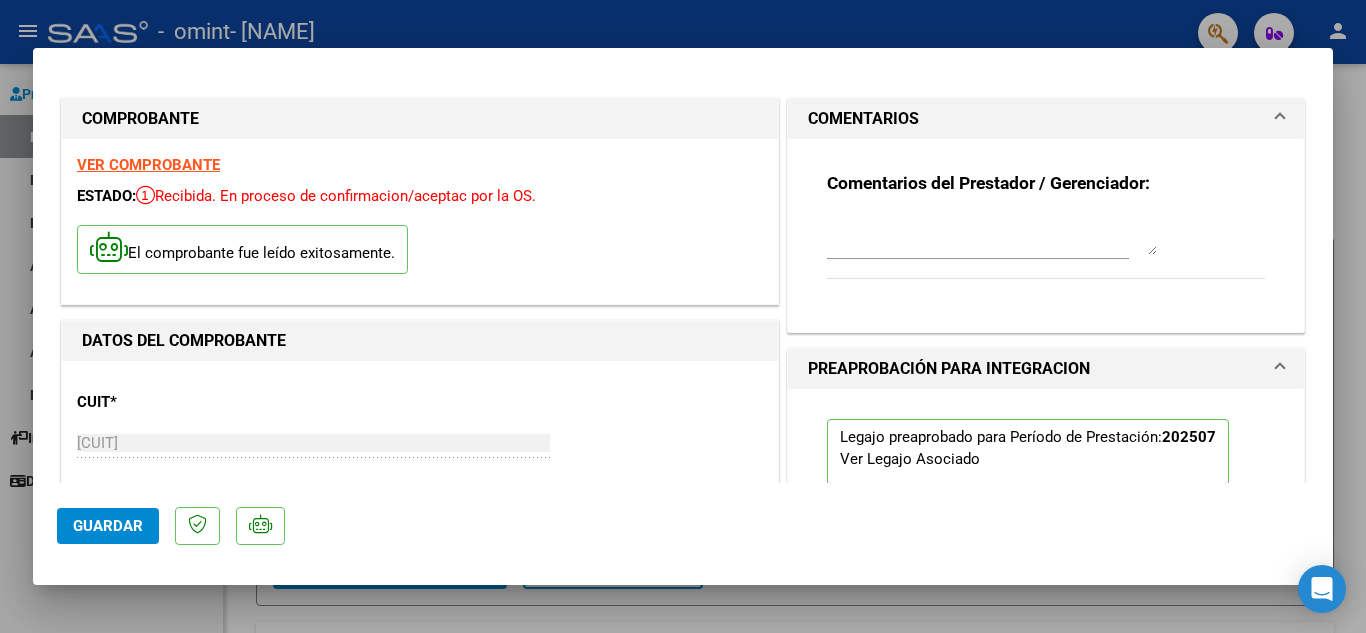 click at bounding box center [1280, 119] 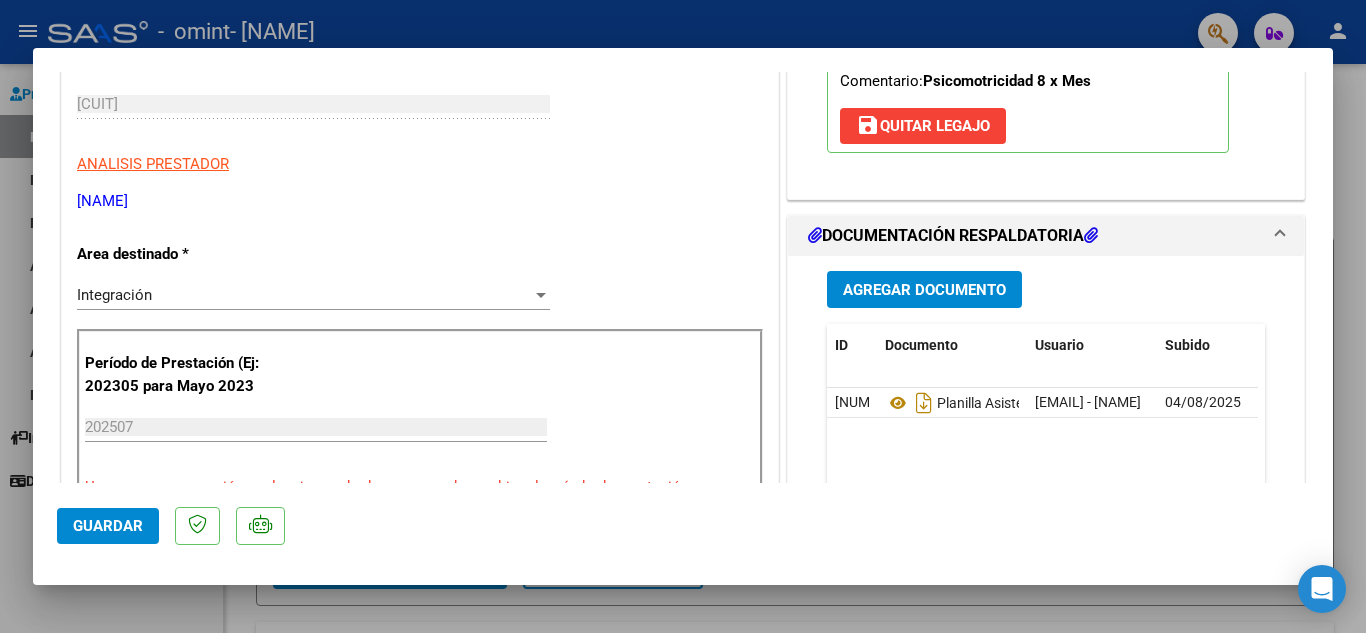 scroll, scrollTop: 329, scrollLeft: 0, axis: vertical 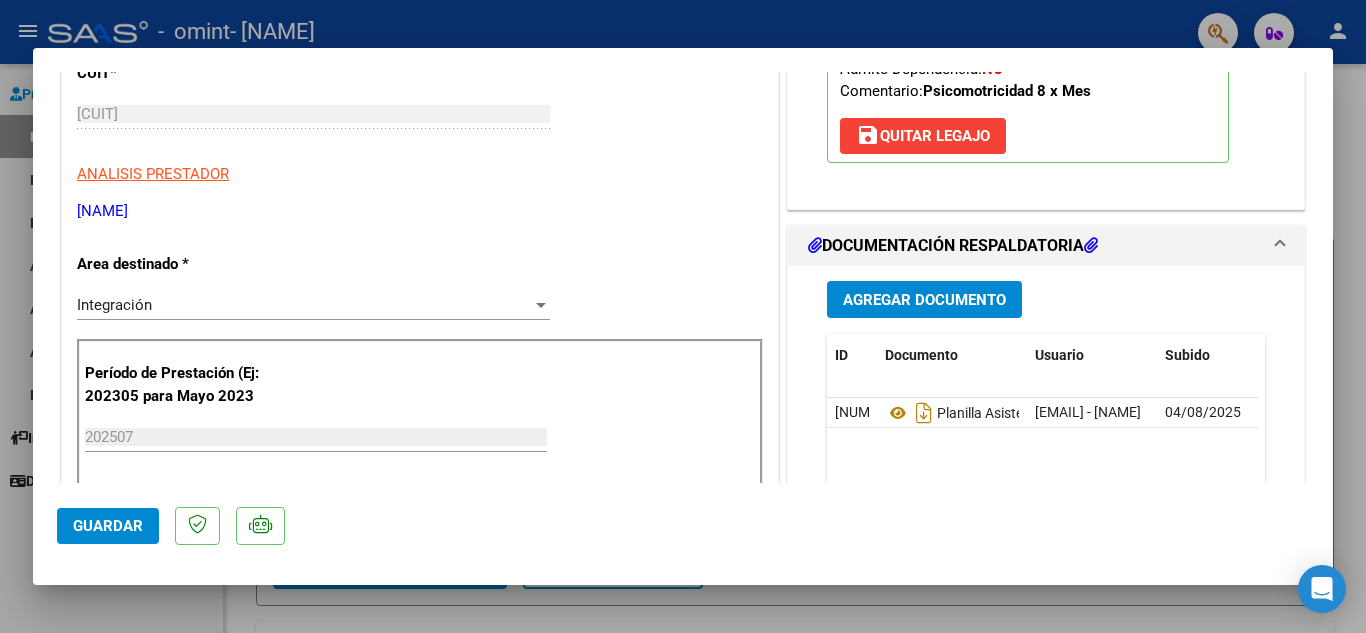 click at bounding box center (683, 316) 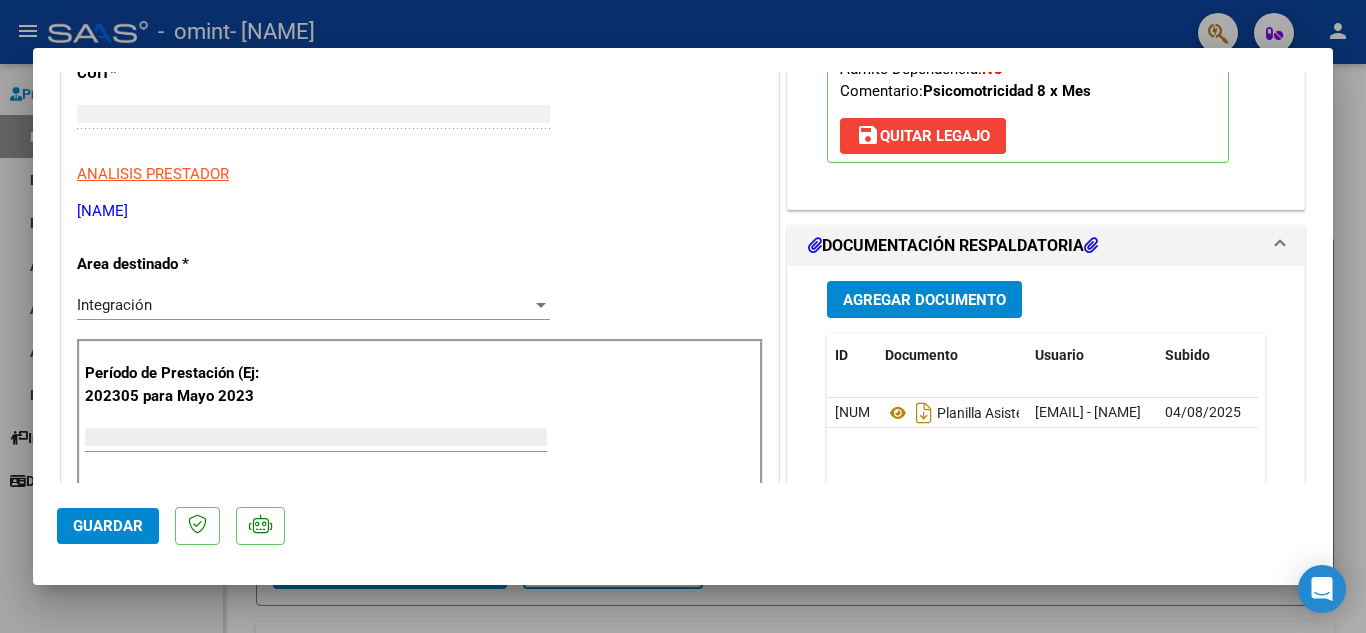 scroll, scrollTop: 268, scrollLeft: 0, axis: vertical 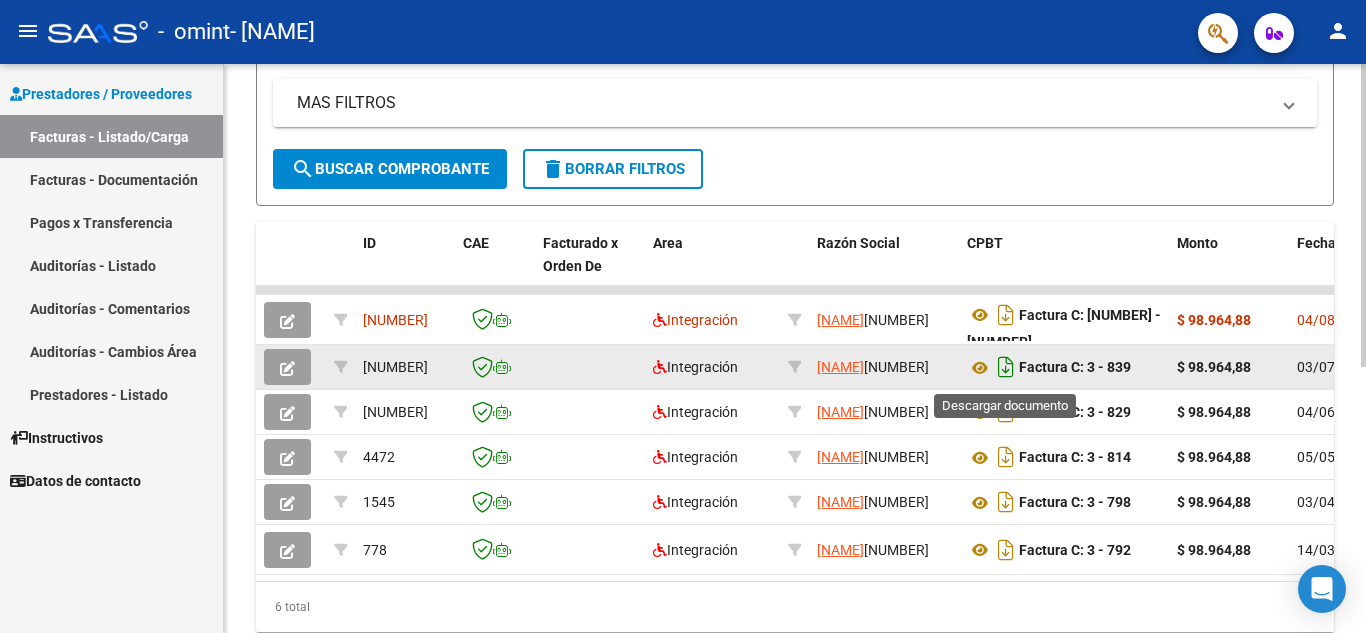 click 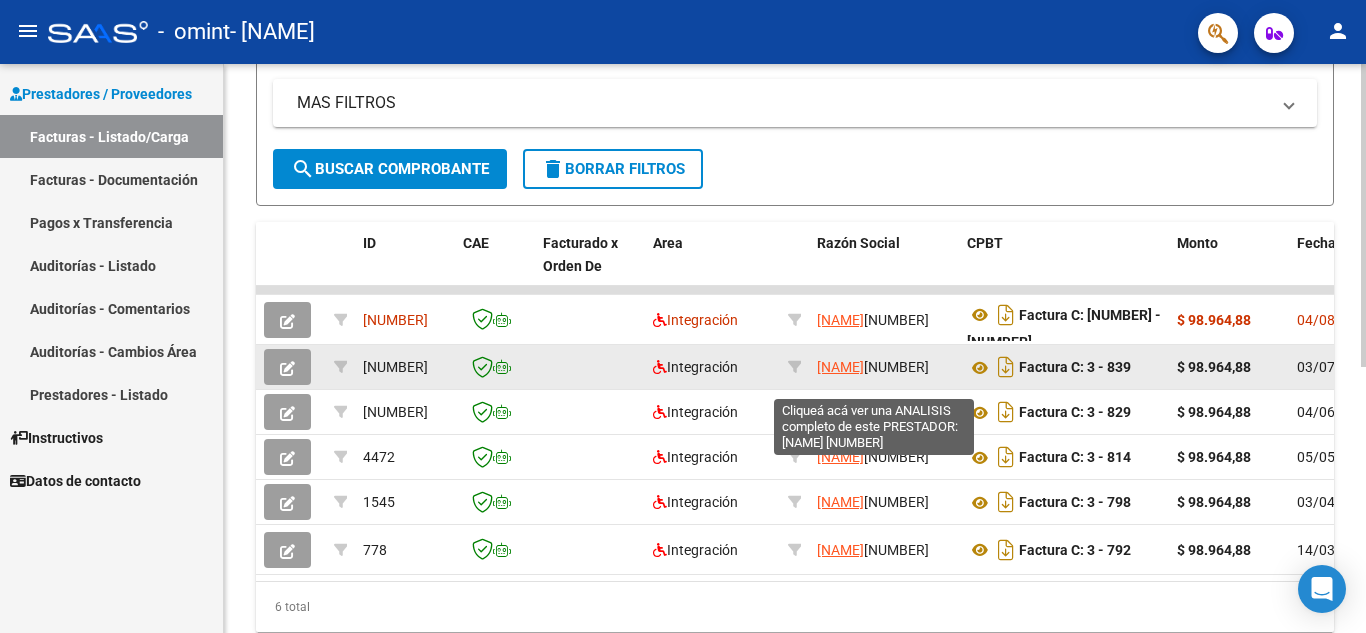 click on "[NAME]" 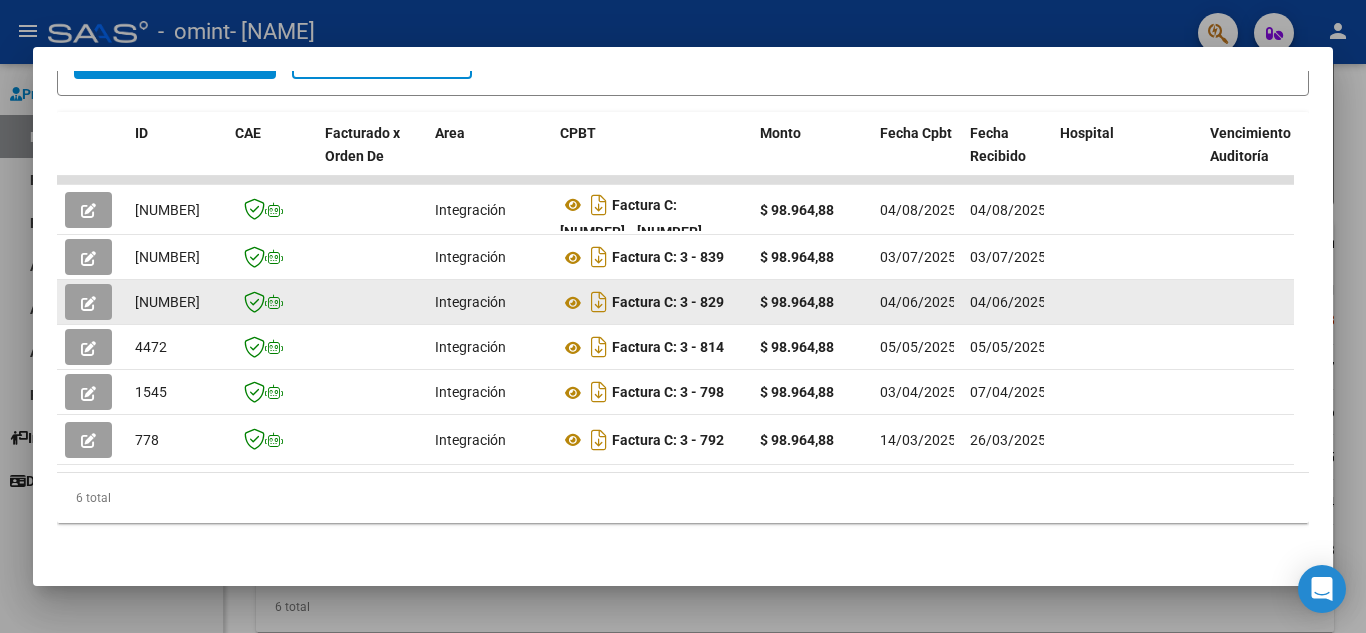 scroll, scrollTop: 478, scrollLeft: 0, axis: vertical 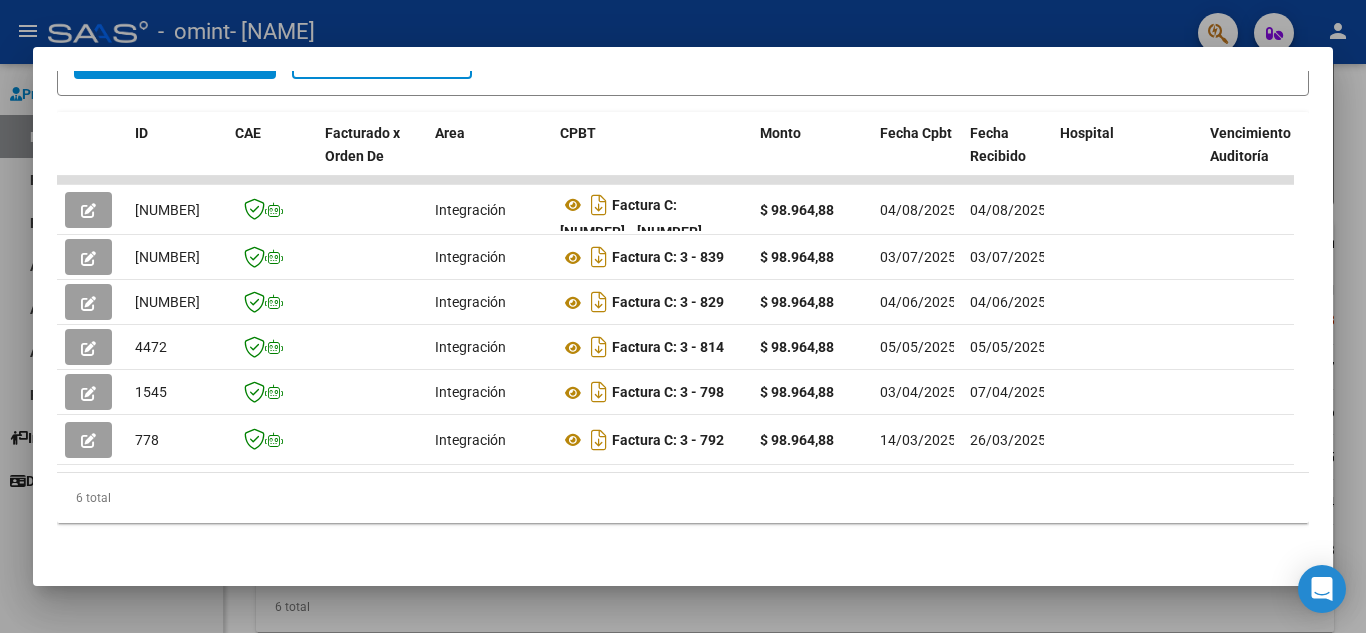 click at bounding box center [683, 316] 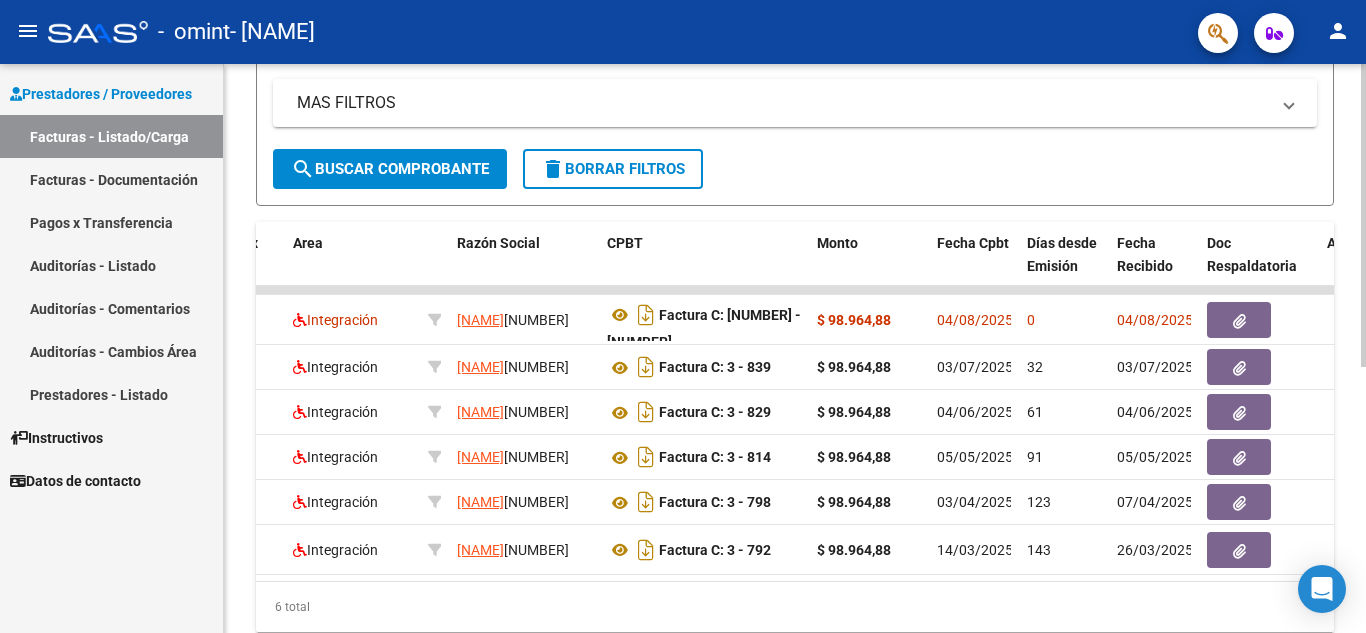 scroll, scrollTop: 0, scrollLeft: 380, axis: horizontal 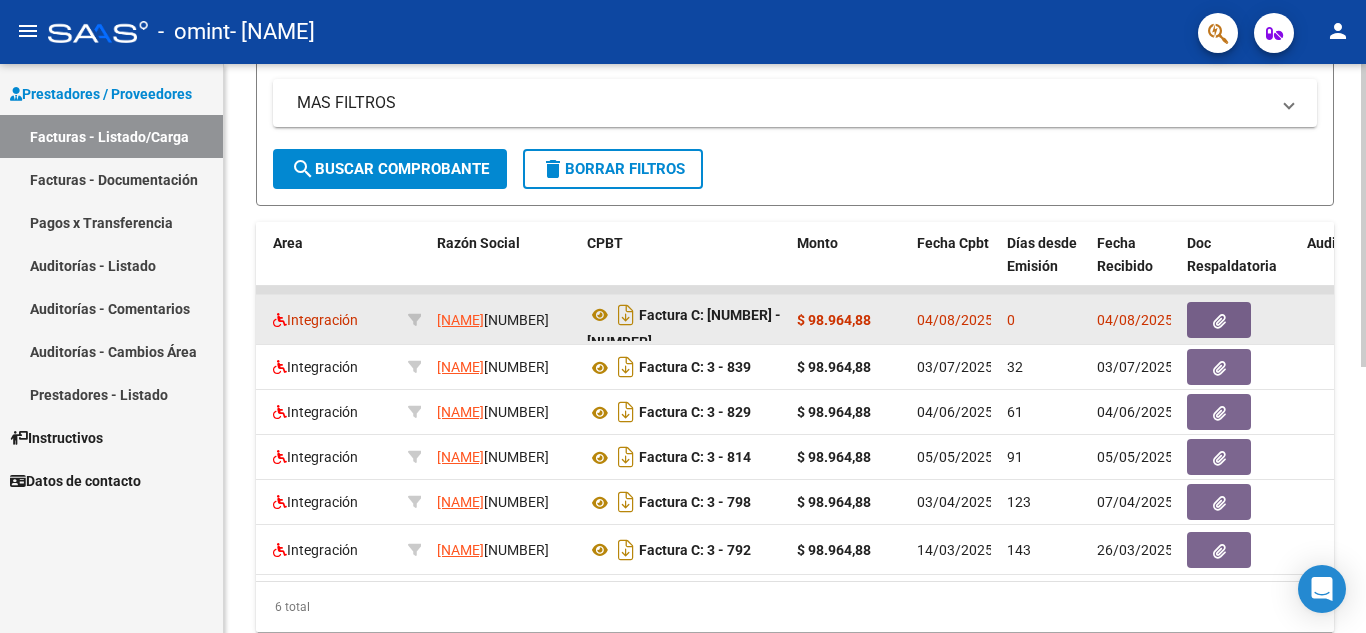 click 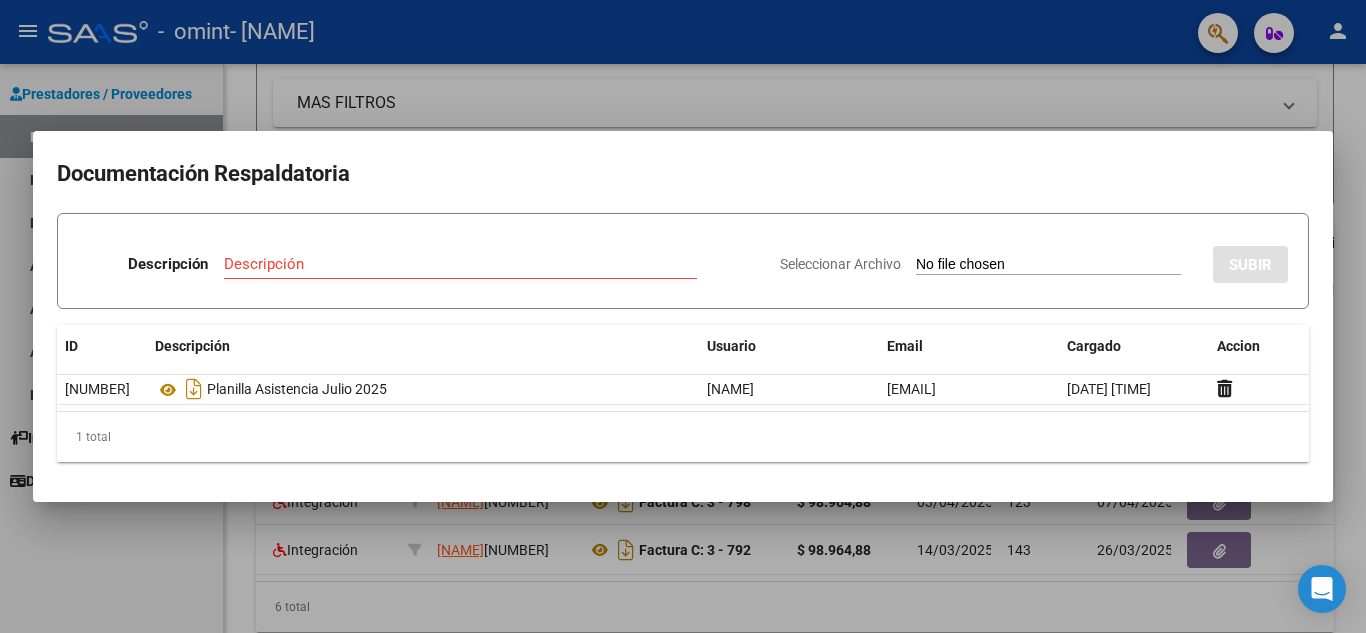 click at bounding box center (683, 316) 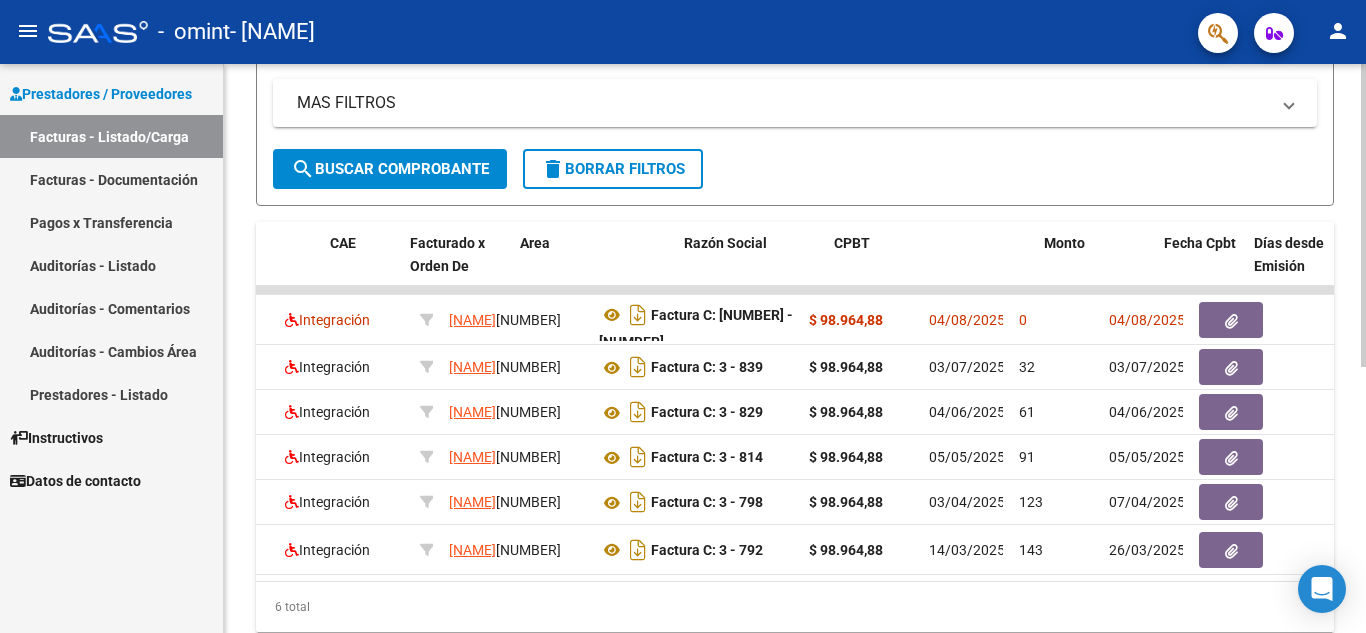 scroll, scrollTop: 0, scrollLeft: 0, axis: both 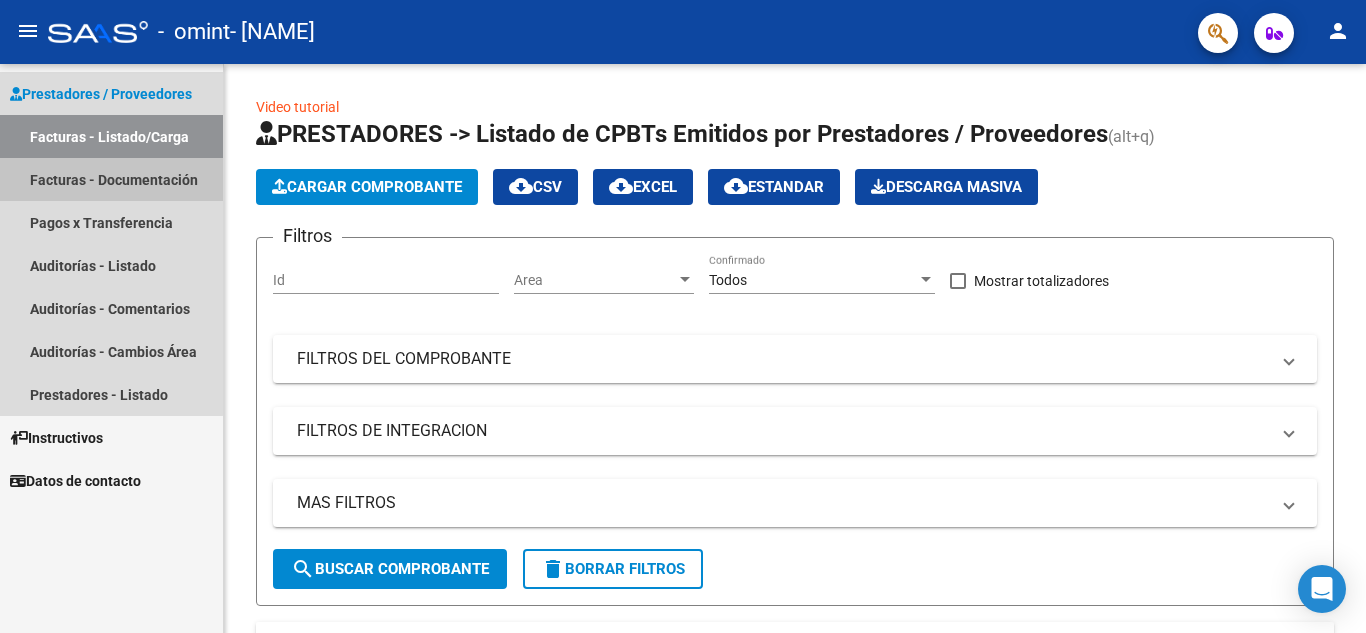 click on "Facturas - Documentación" at bounding box center (111, 179) 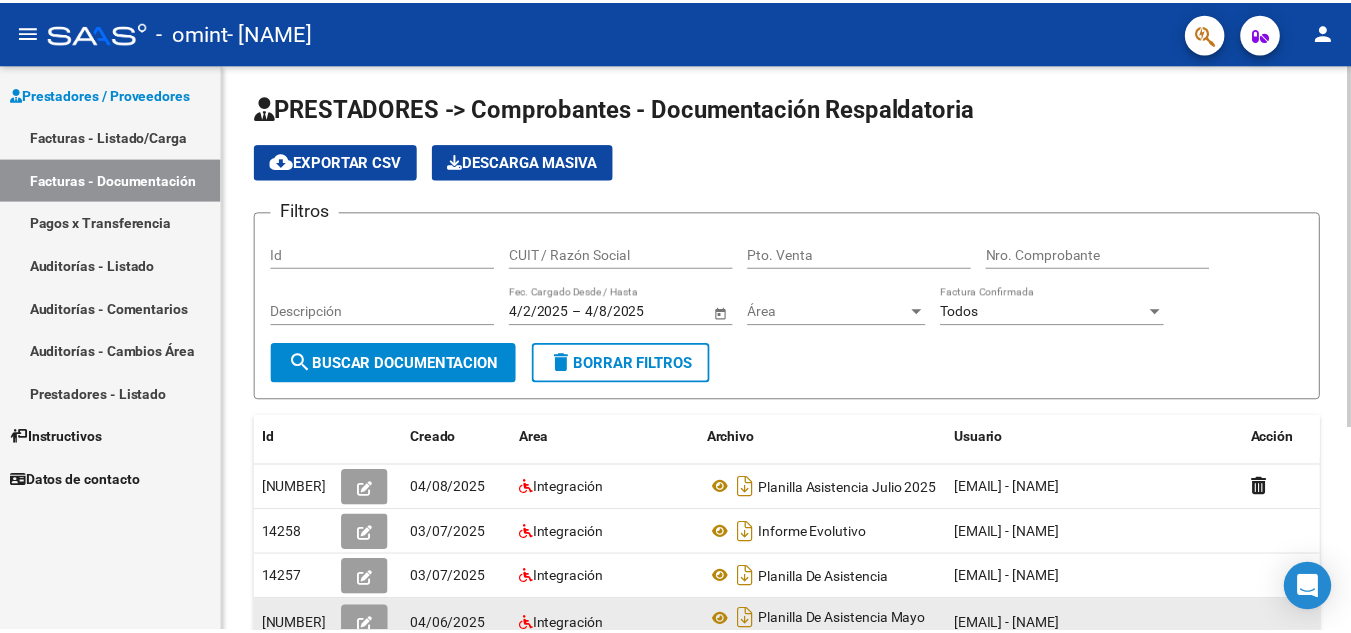 scroll, scrollTop: 0, scrollLeft: 0, axis: both 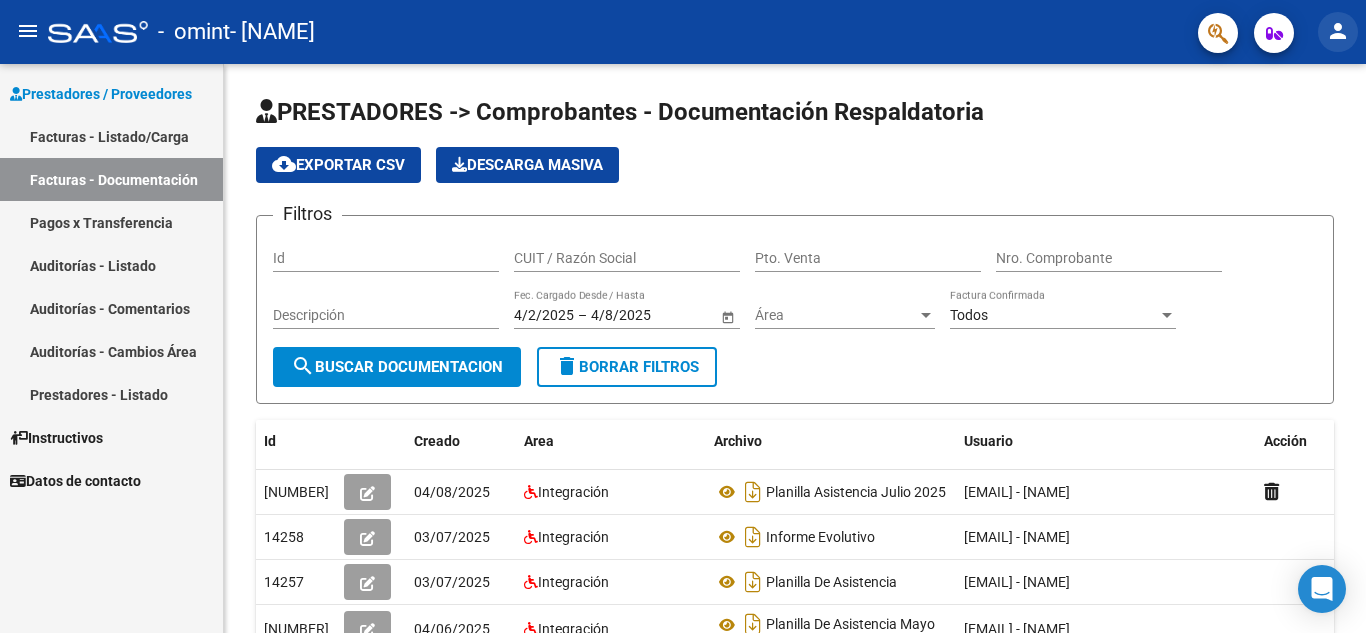 click on "person" 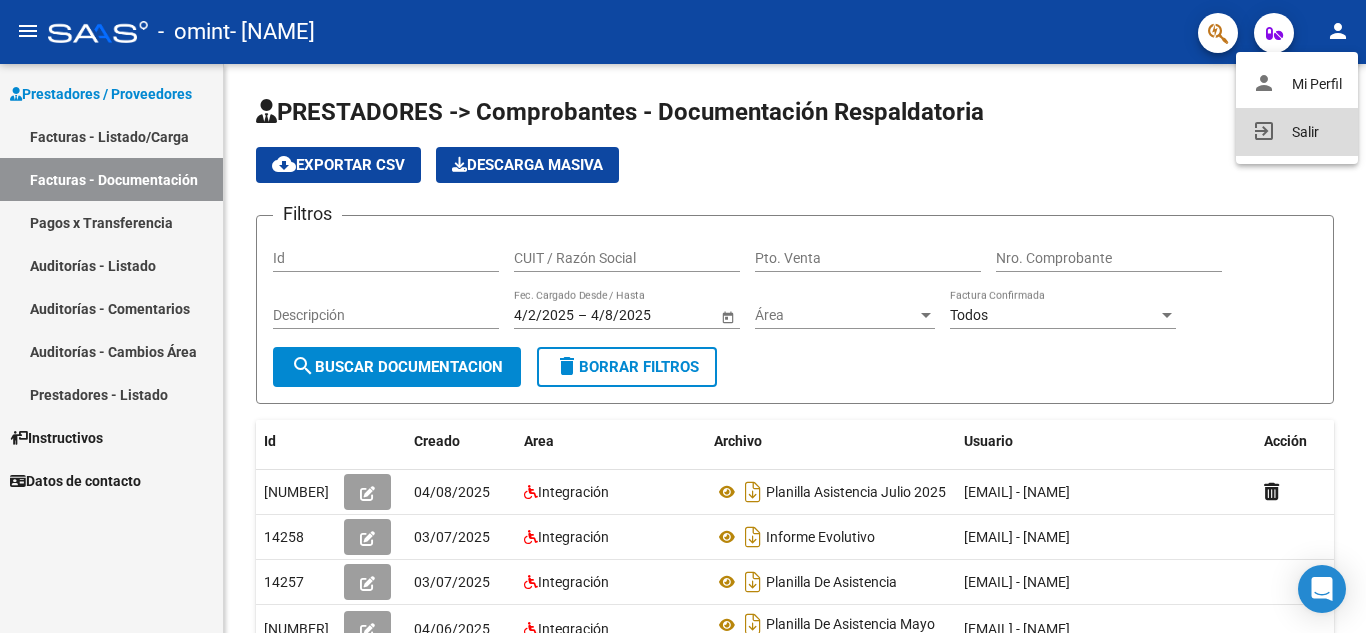 click on "exit_to_app  Salir" at bounding box center (1297, 132) 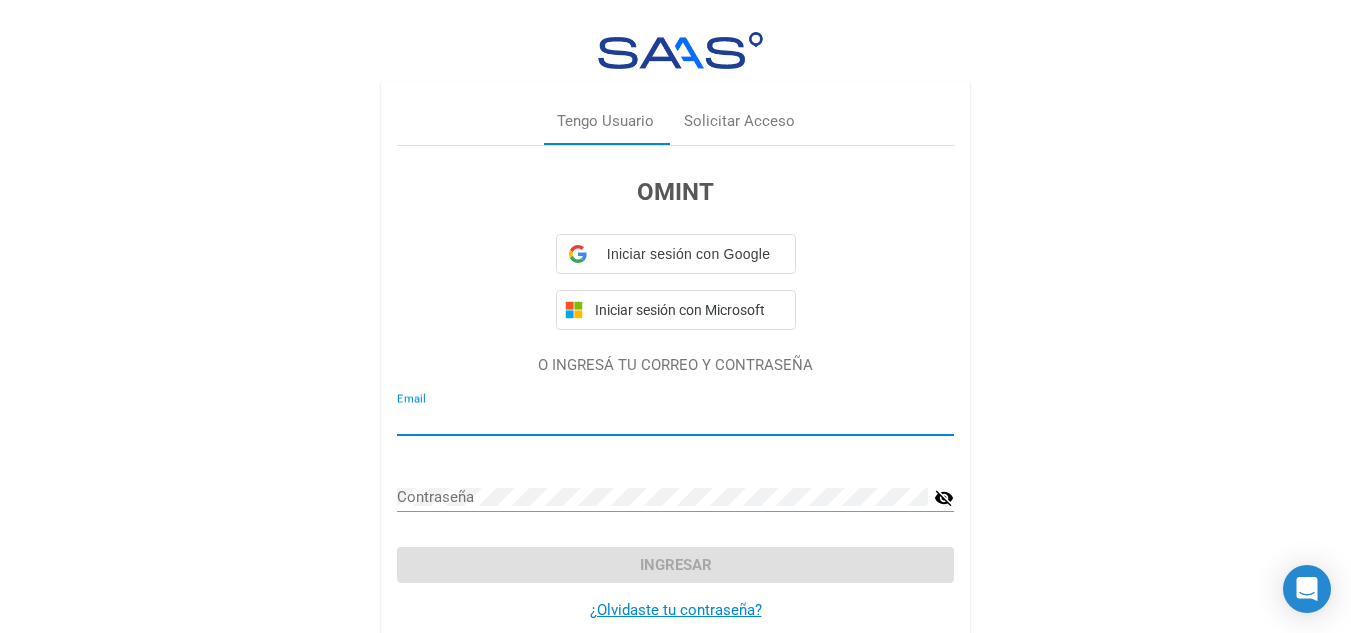 type on "[EMAIL]" 